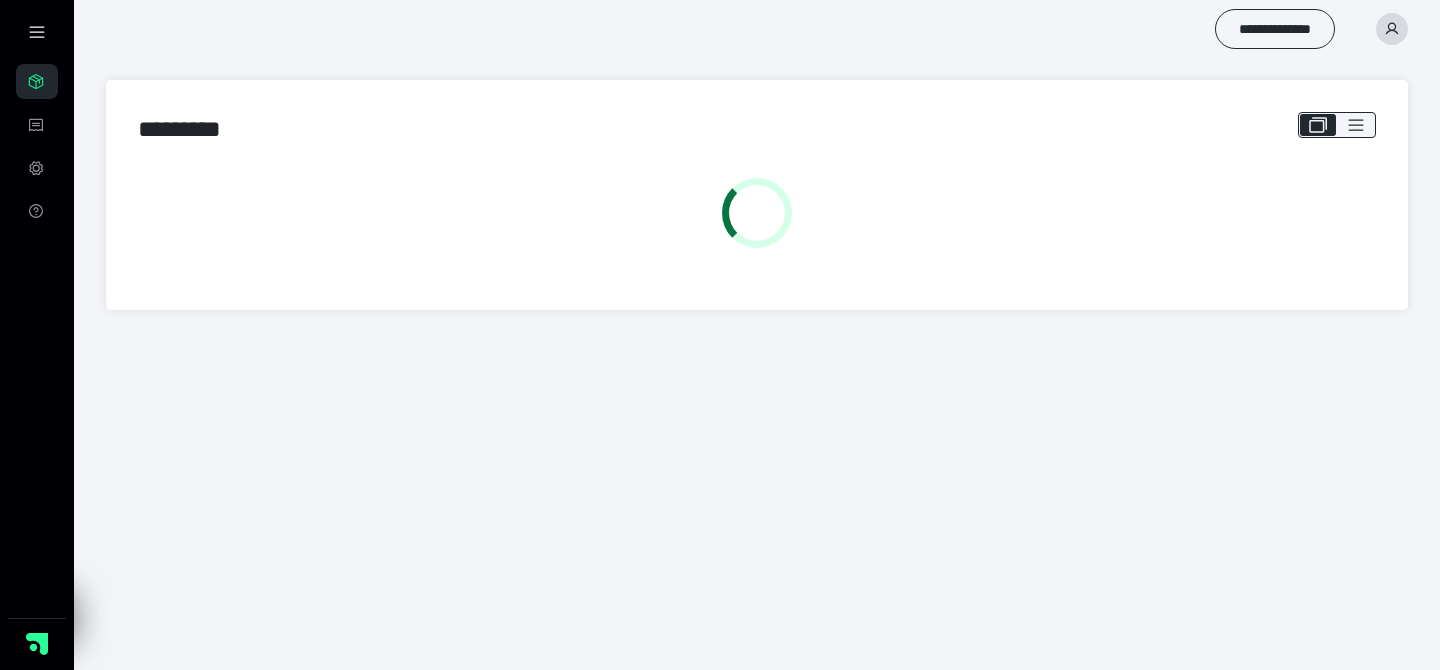 scroll, scrollTop: 0, scrollLeft: 0, axis: both 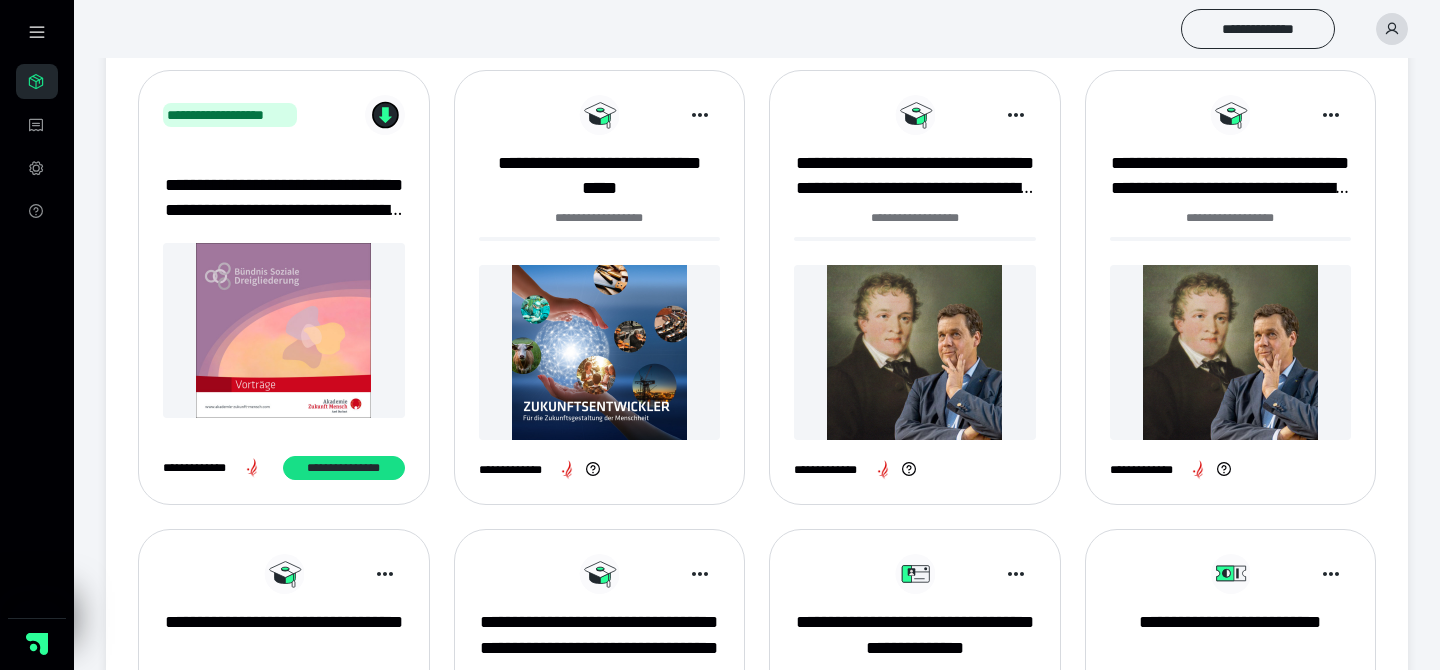 click at bounding box center [915, 352] 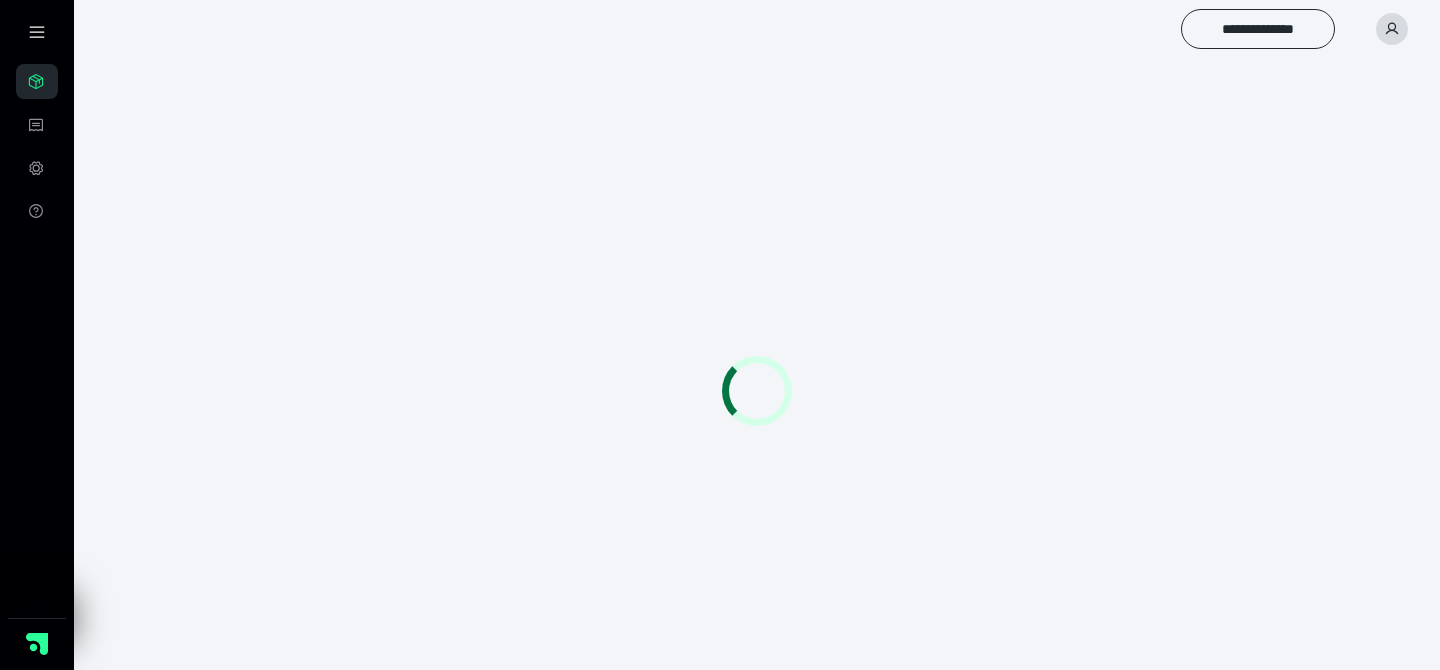 scroll, scrollTop: 0, scrollLeft: 0, axis: both 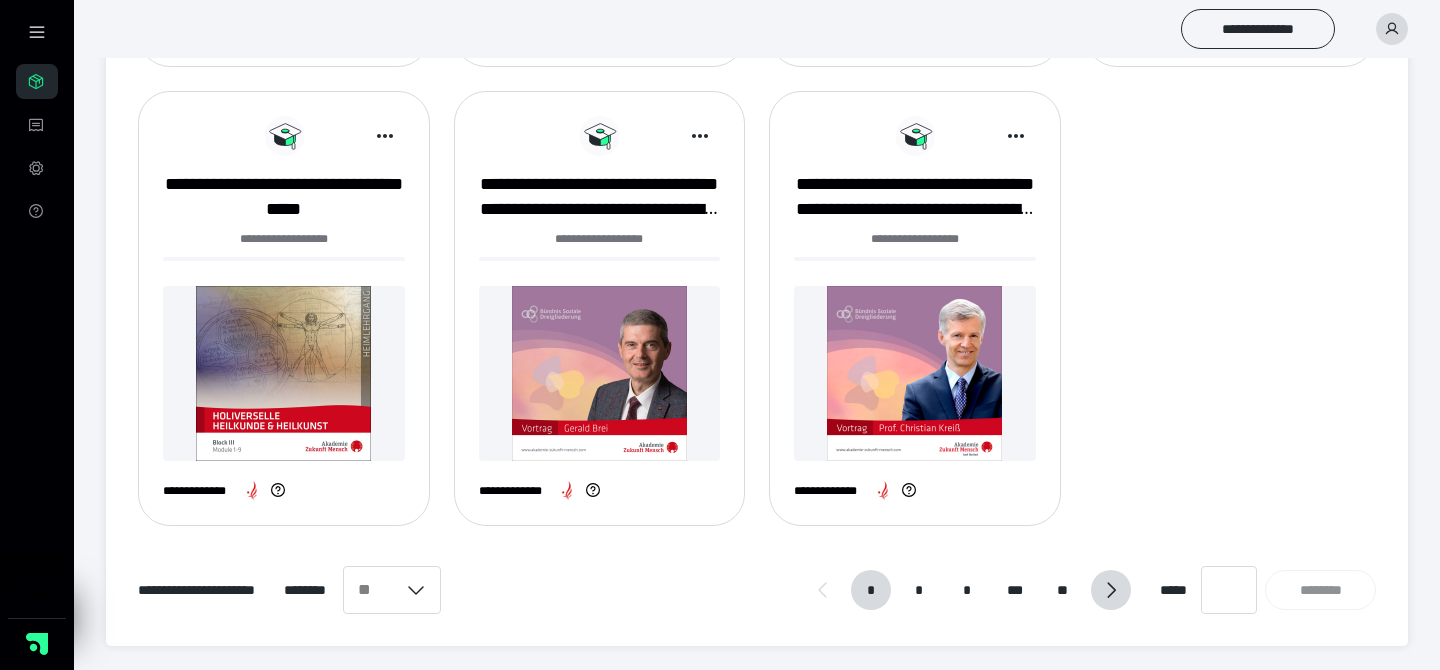 click 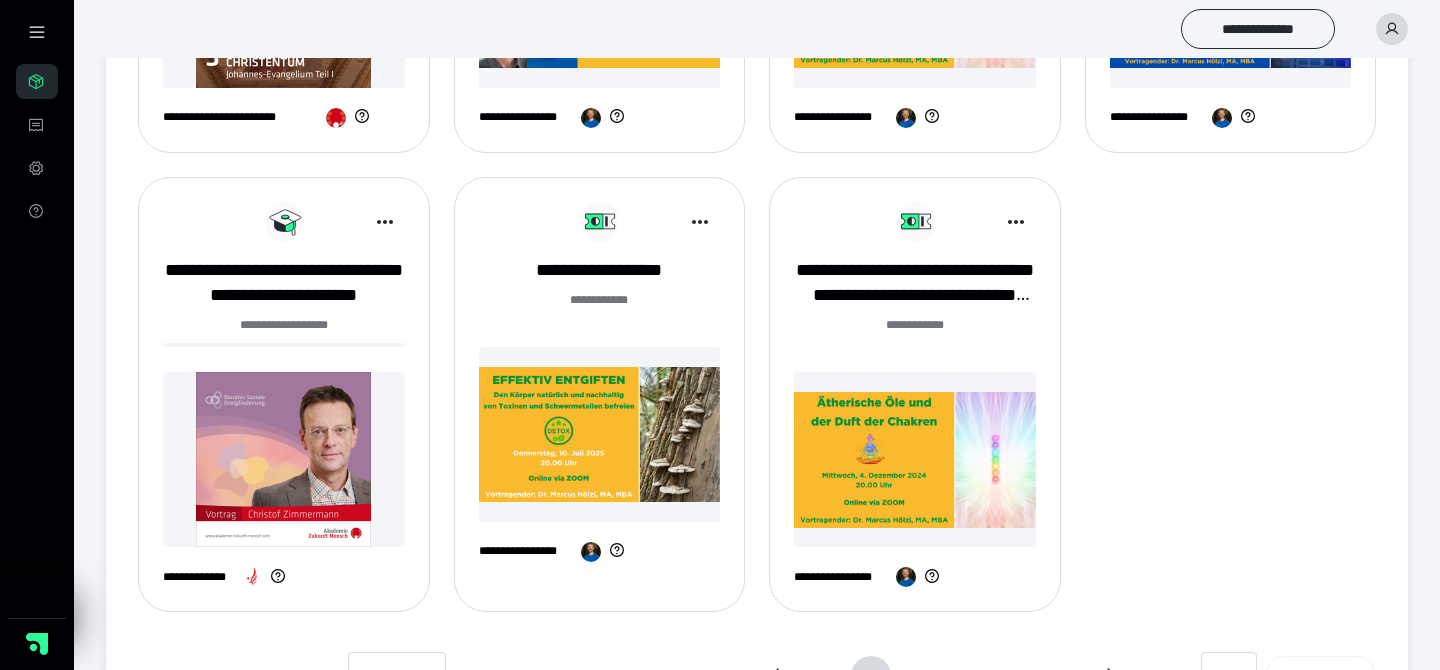 scroll, scrollTop: 1260, scrollLeft: 0, axis: vertical 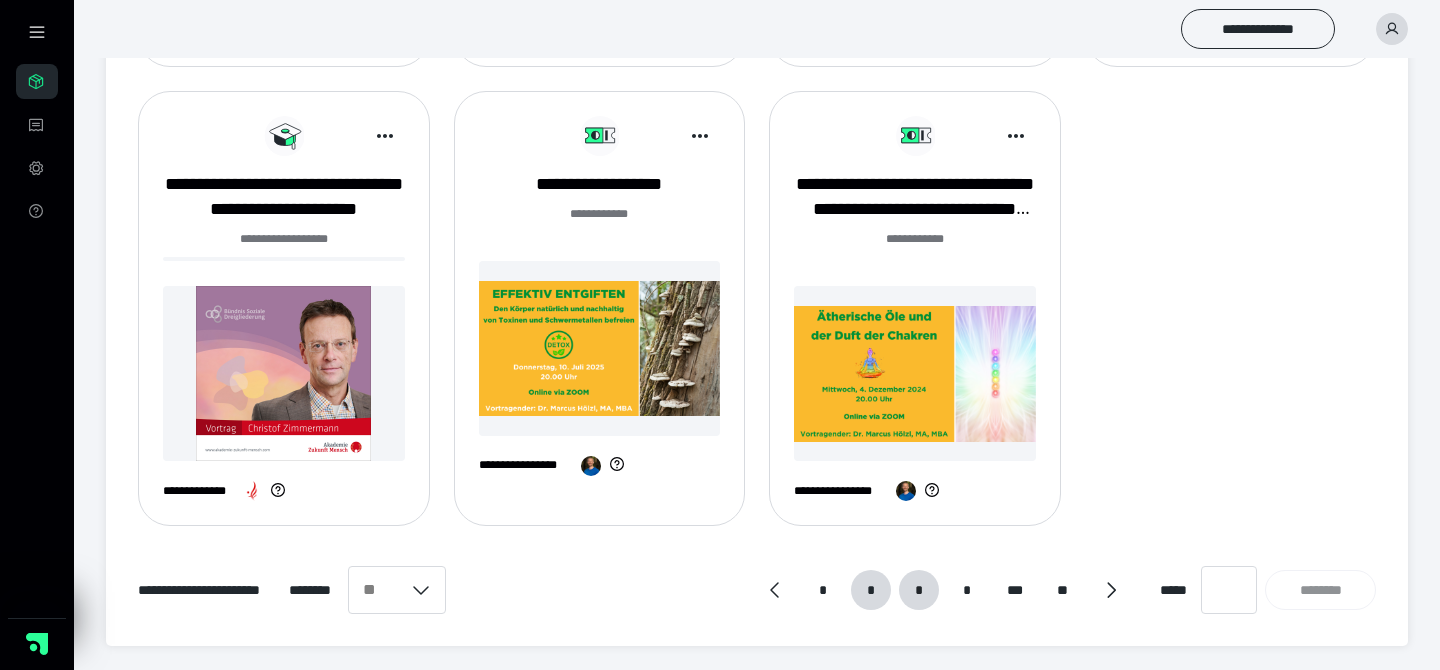 click on "*" at bounding box center (919, 590) 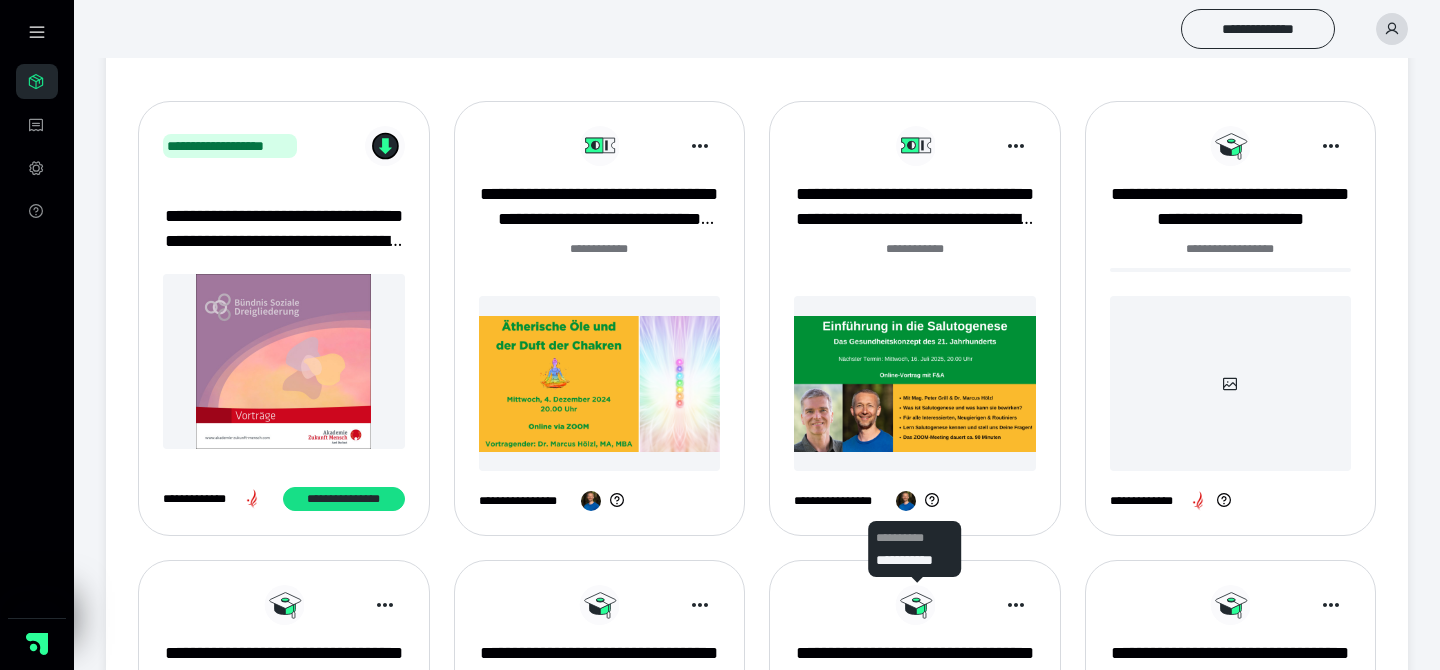 scroll, scrollTop: 334, scrollLeft: 0, axis: vertical 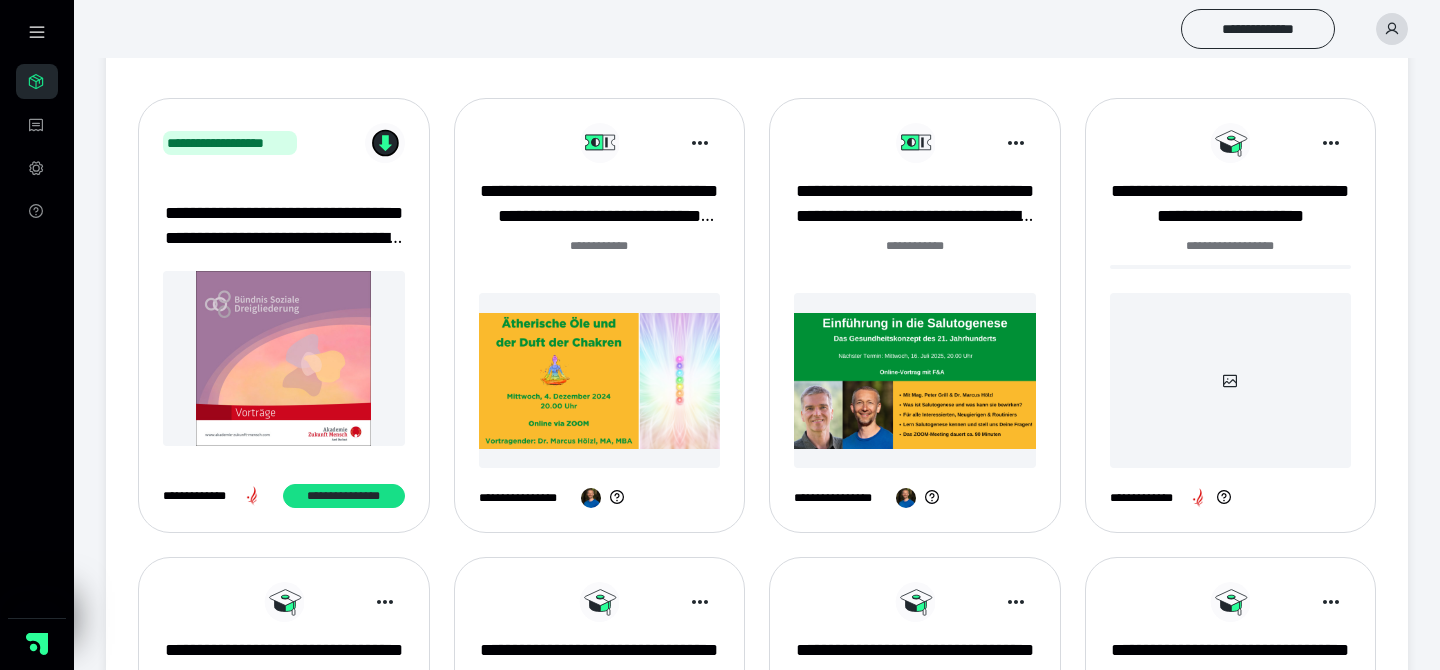 click at bounding box center (1231, 380) 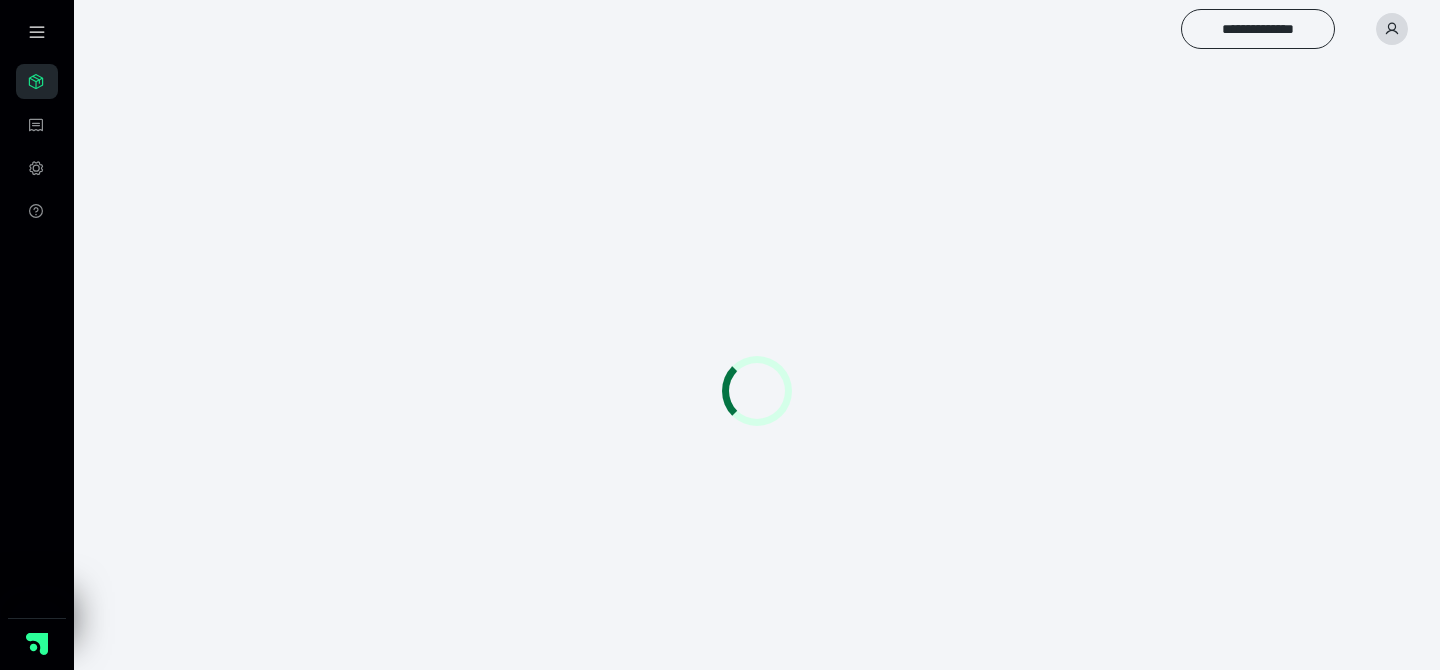 scroll, scrollTop: 0, scrollLeft: 0, axis: both 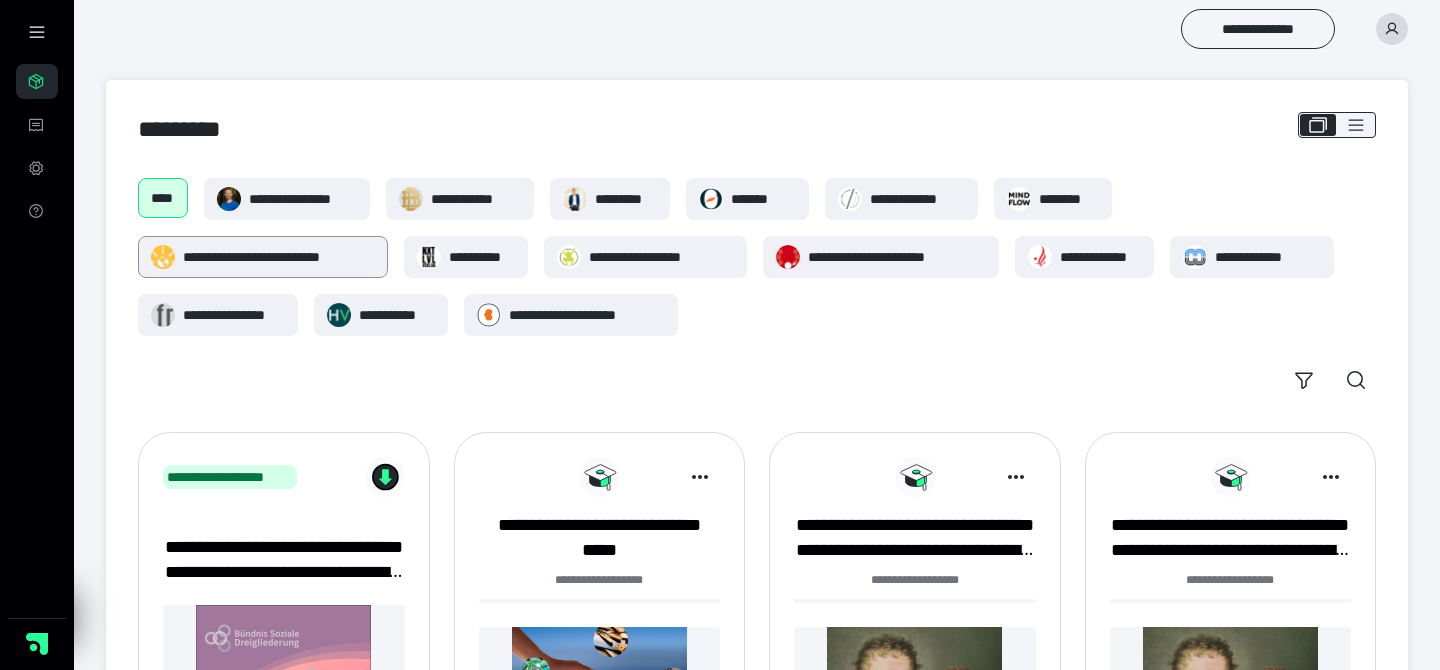 click on "**********" at bounding box center [279, 257] 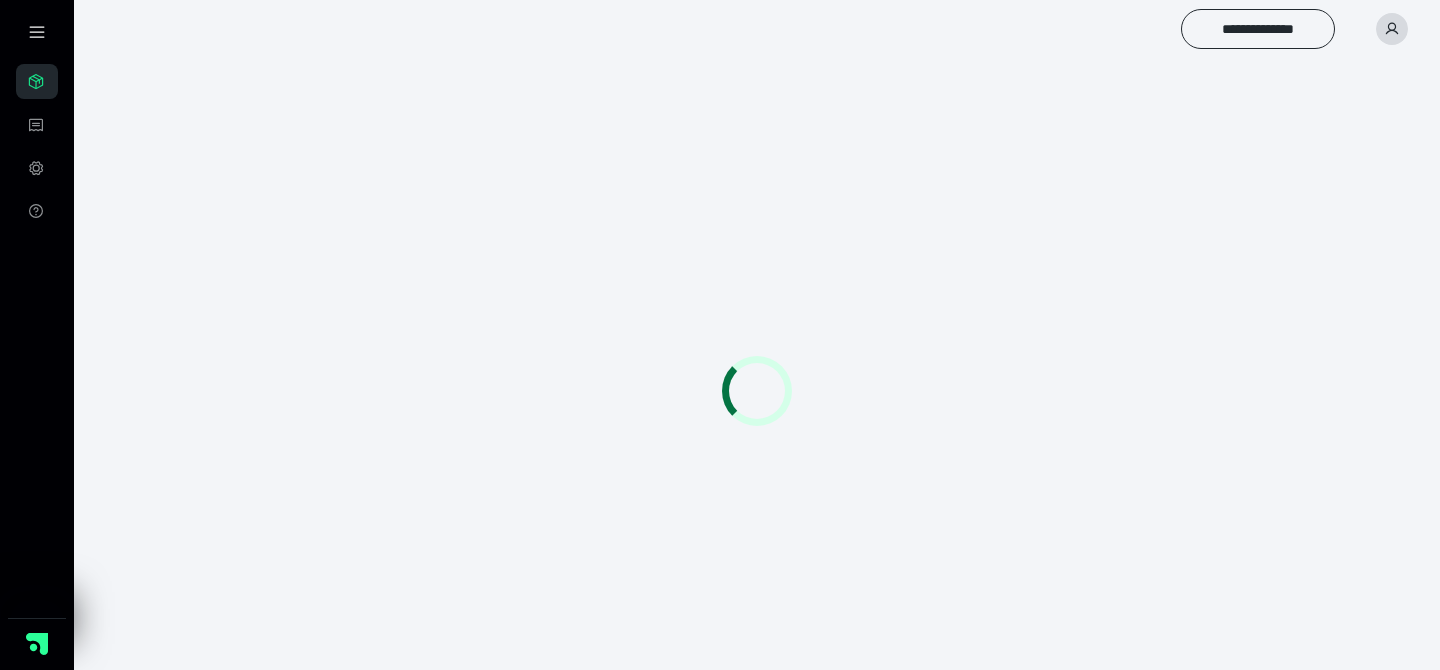 scroll, scrollTop: 0, scrollLeft: 0, axis: both 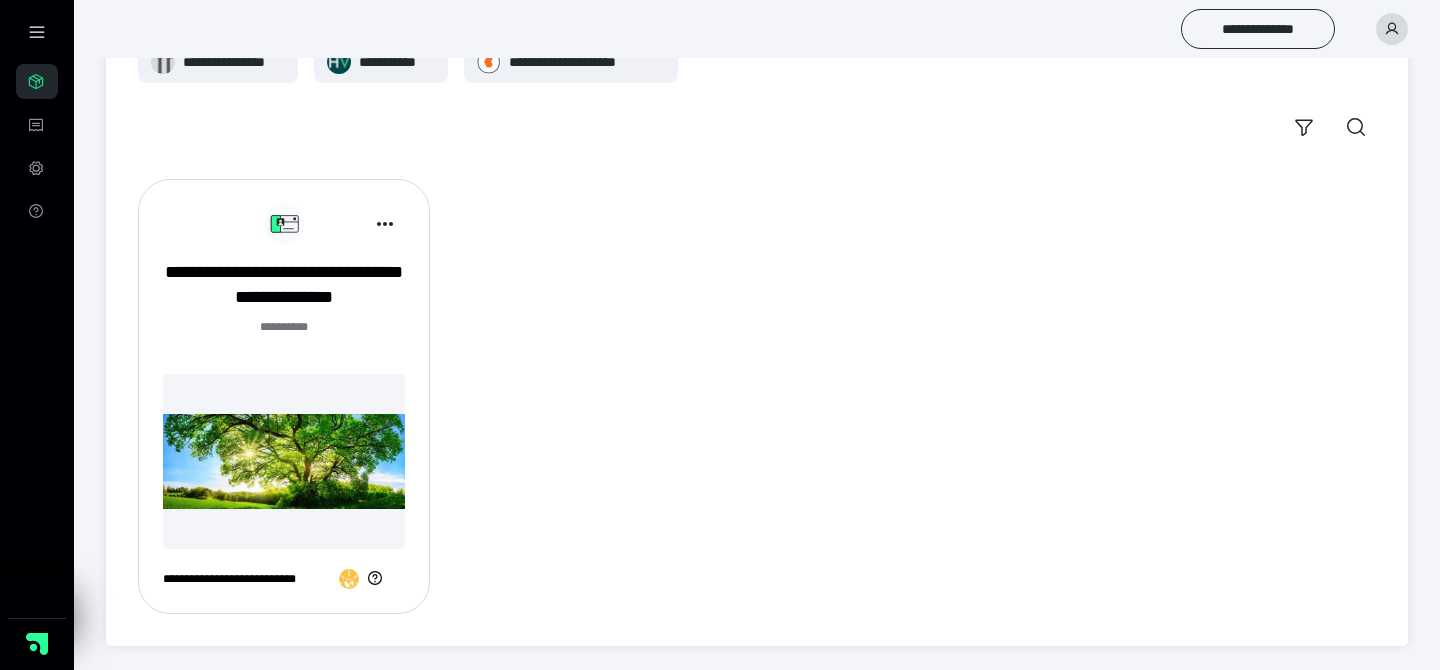 click at bounding box center (284, 461) 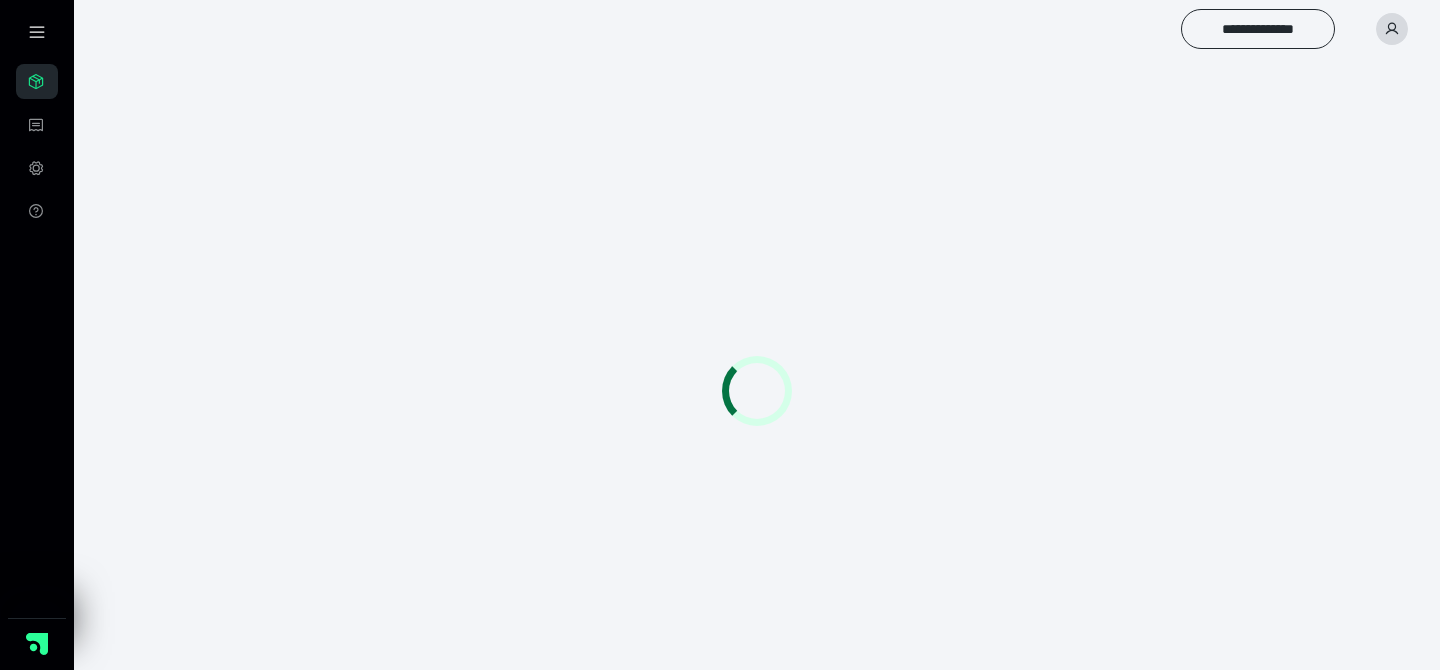 scroll, scrollTop: 0, scrollLeft: 0, axis: both 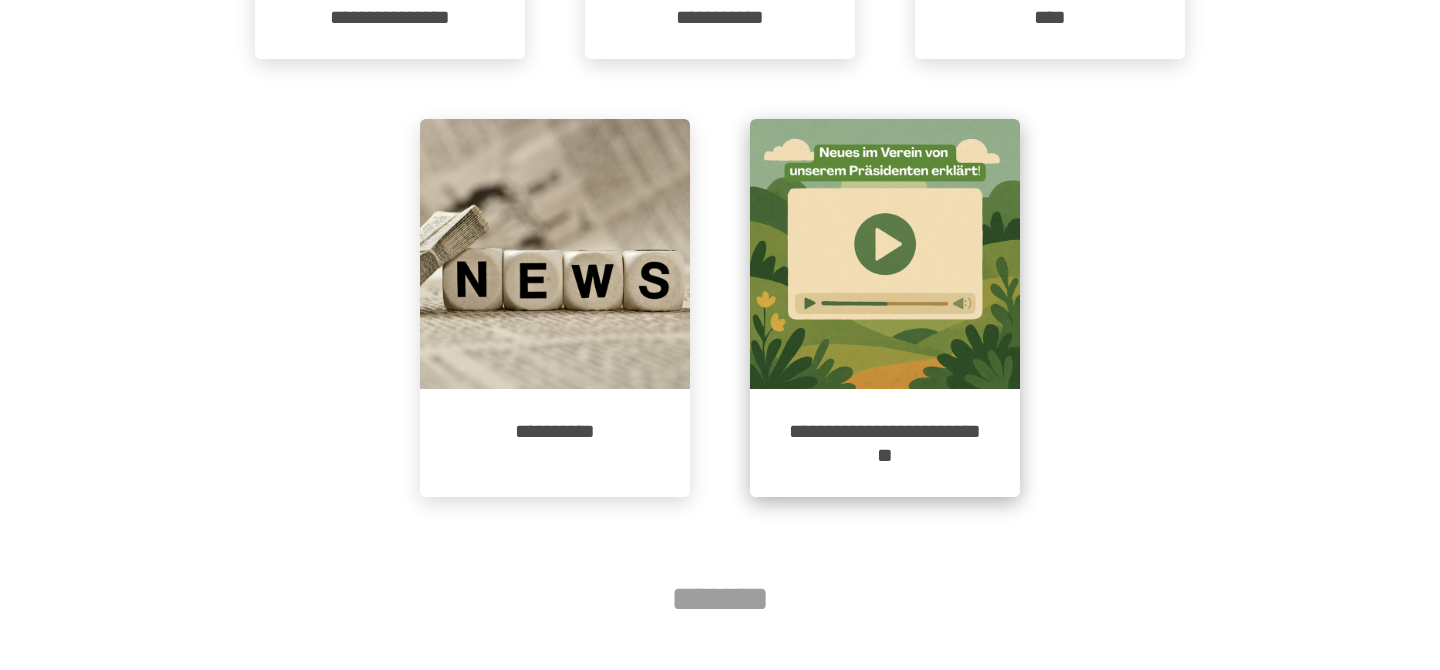 click at bounding box center [885, 254] 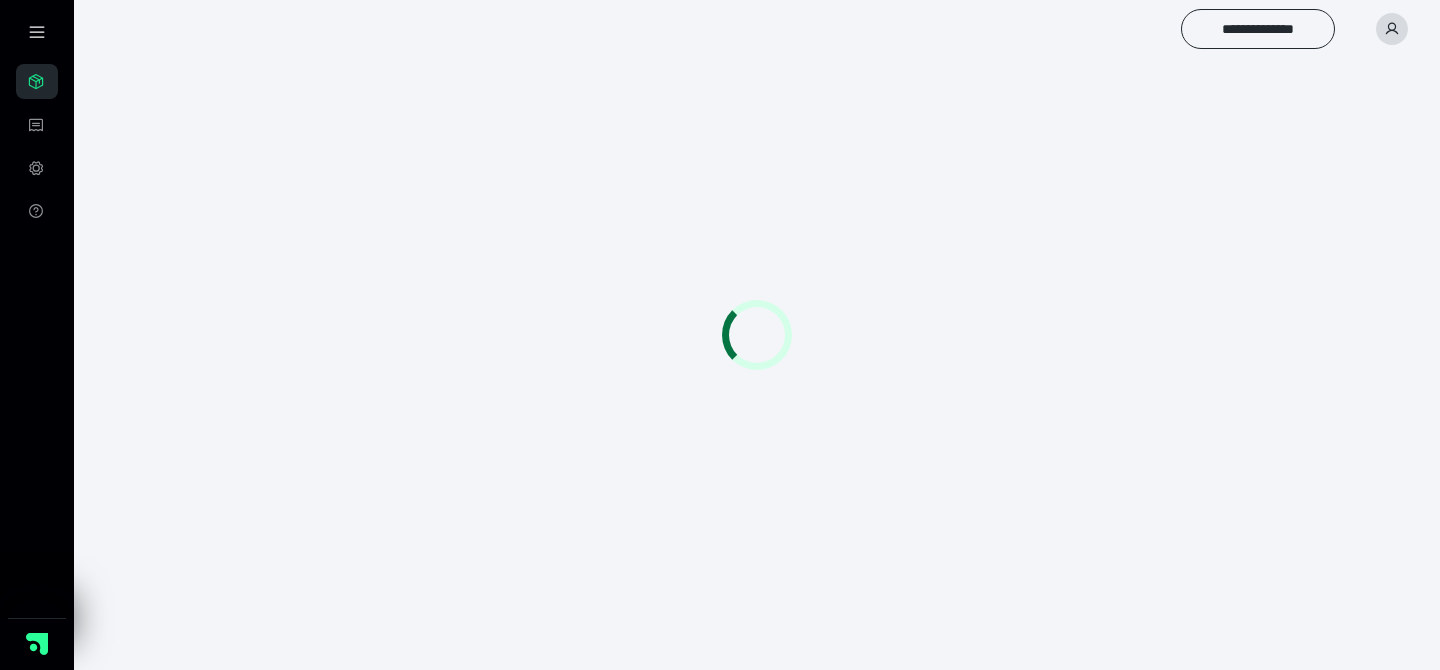 scroll, scrollTop: 0, scrollLeft: 0, axis: both 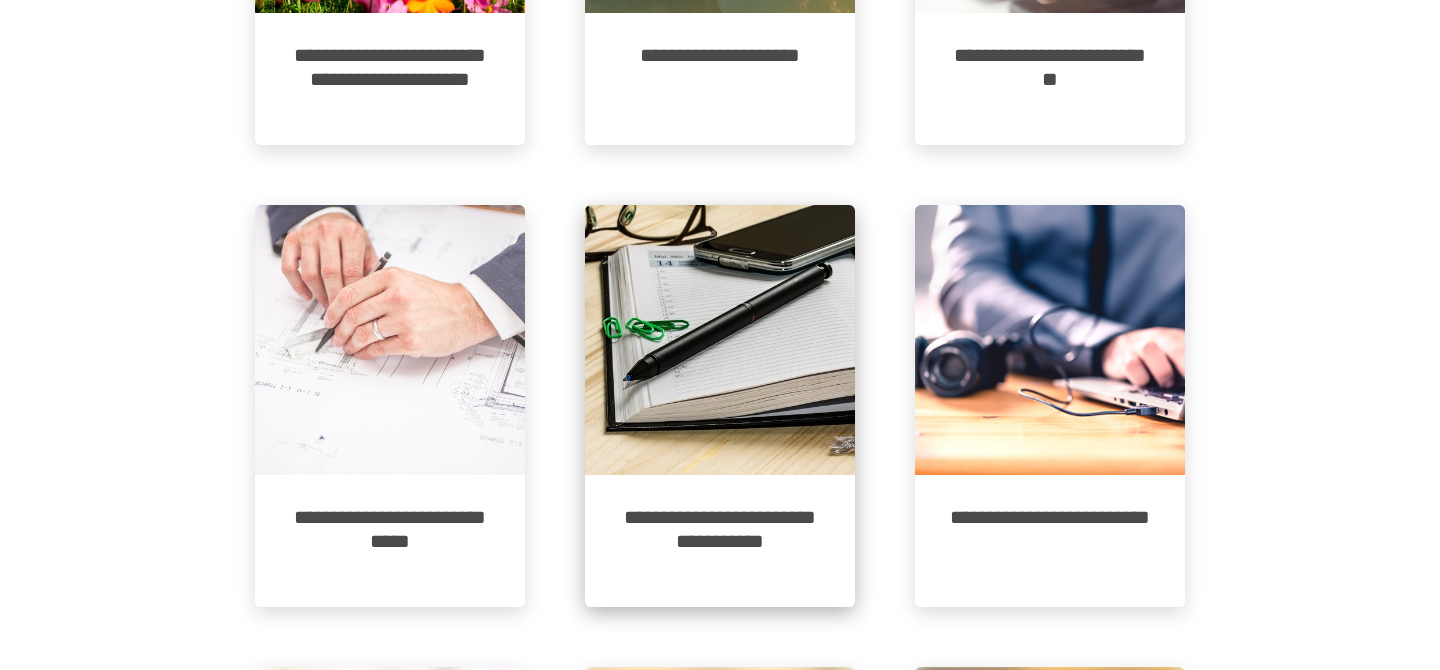 click on "**********" at bounding box center (720, 541) 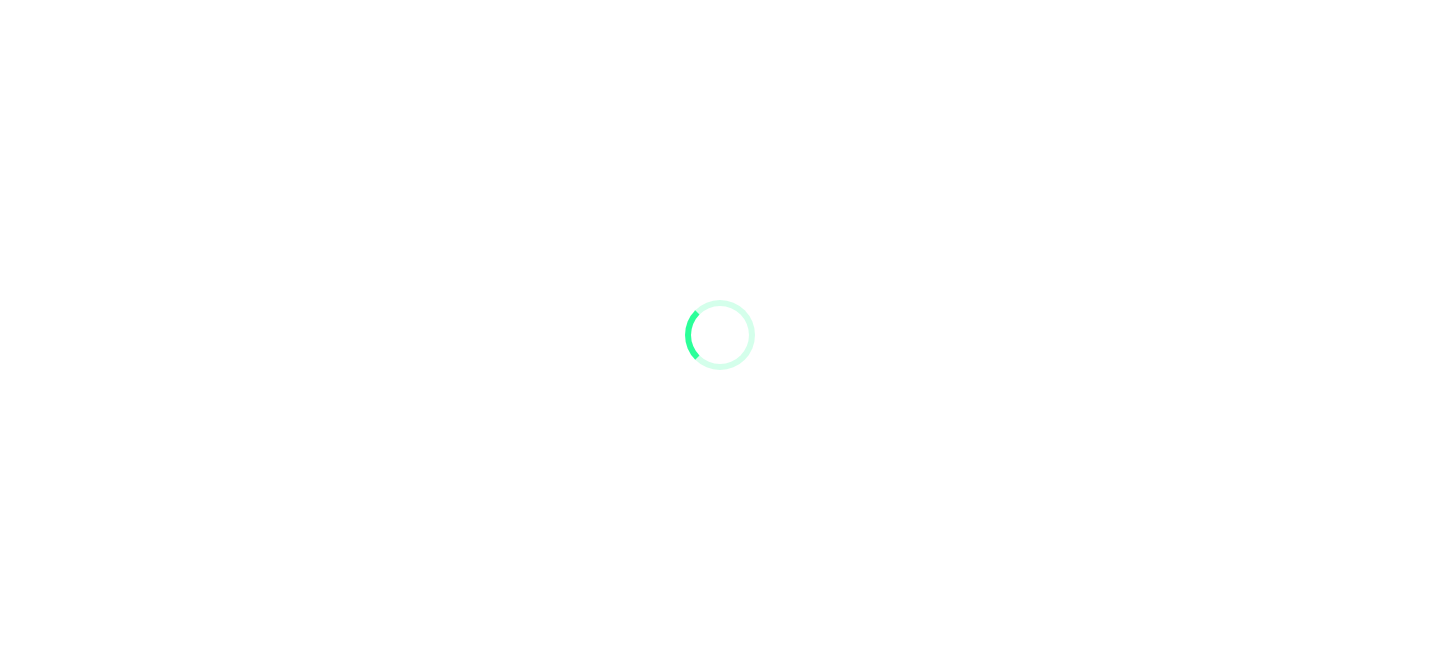 scroll, scrollTop: 0, scrollLeft: 0, axis: both 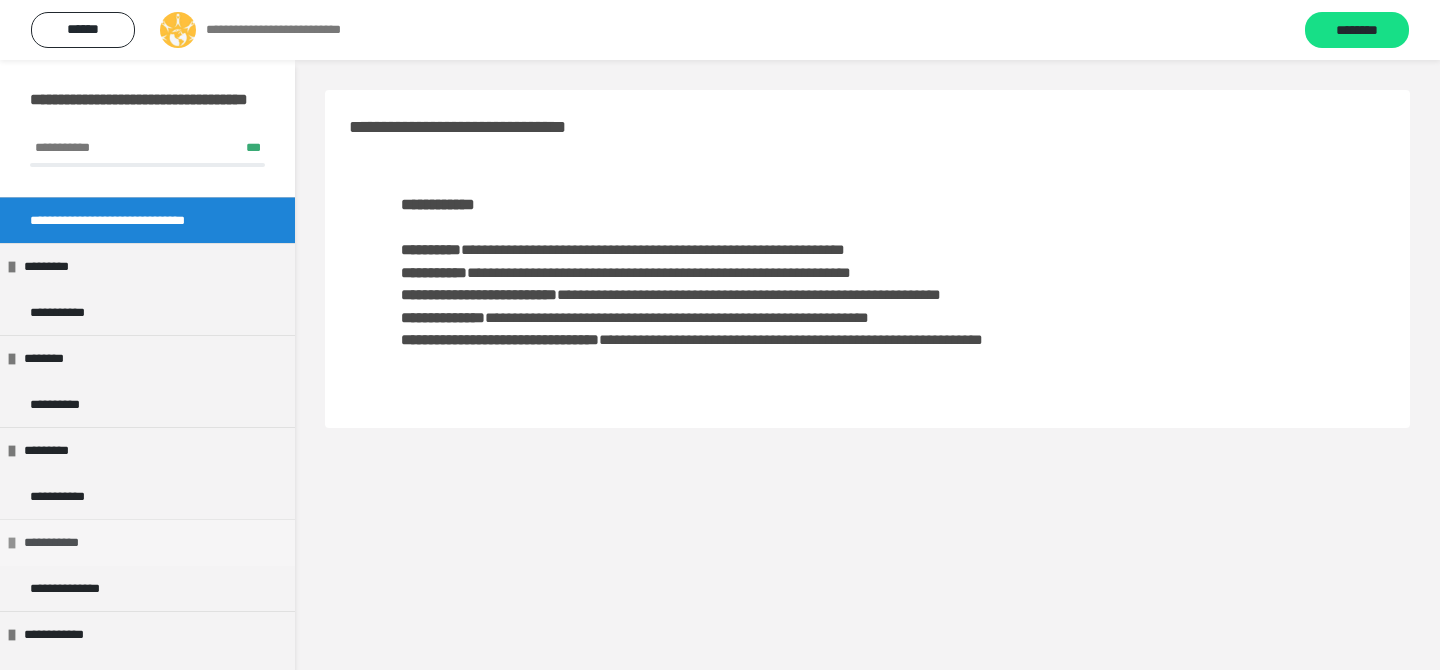 click on "**********" at bounding box center (147, 542) 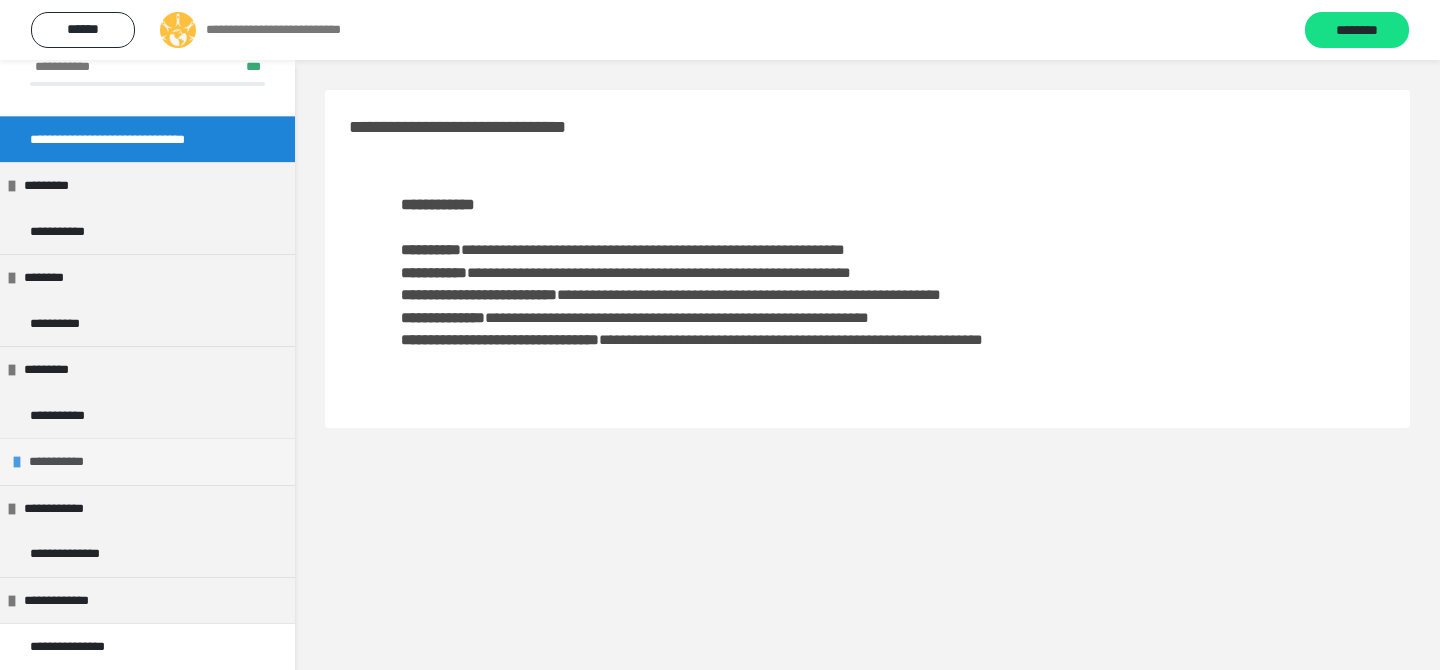 scroll, scrollTop: 86, scrollLeft: 0, axis: vertical 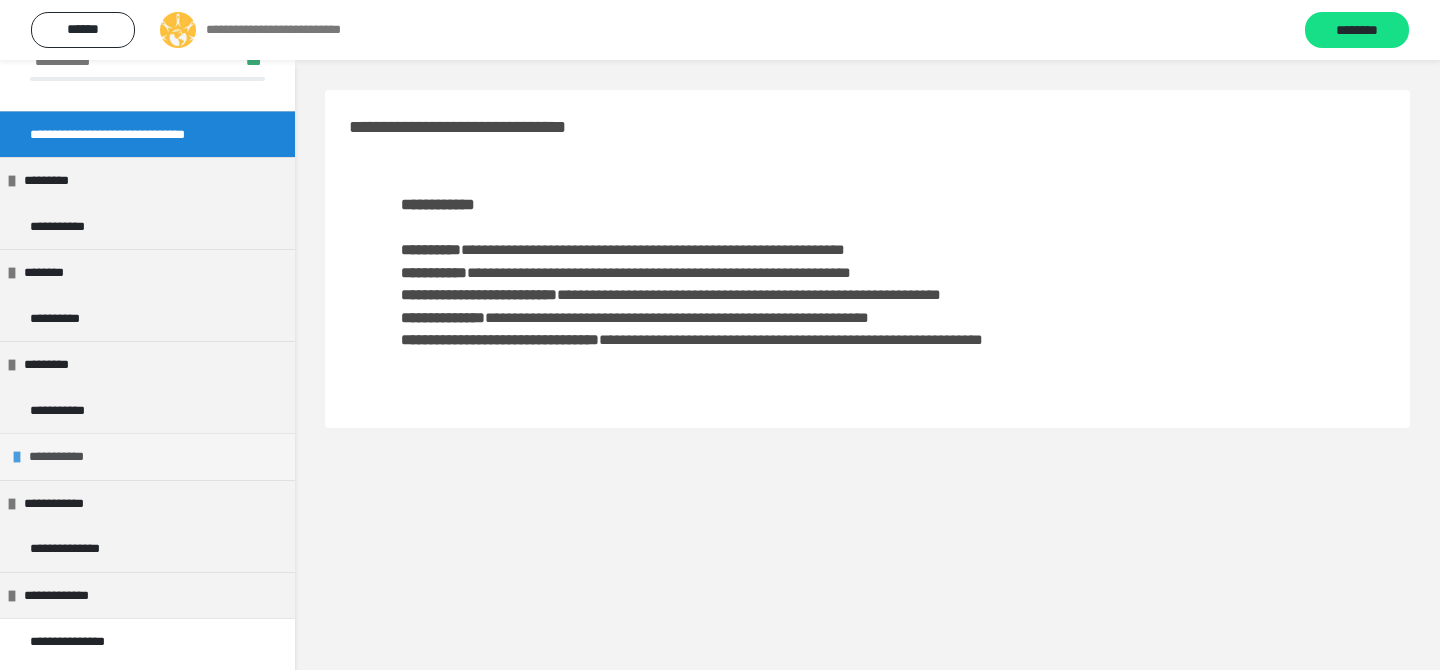 click on "**********" at bounding box center [69, 457] 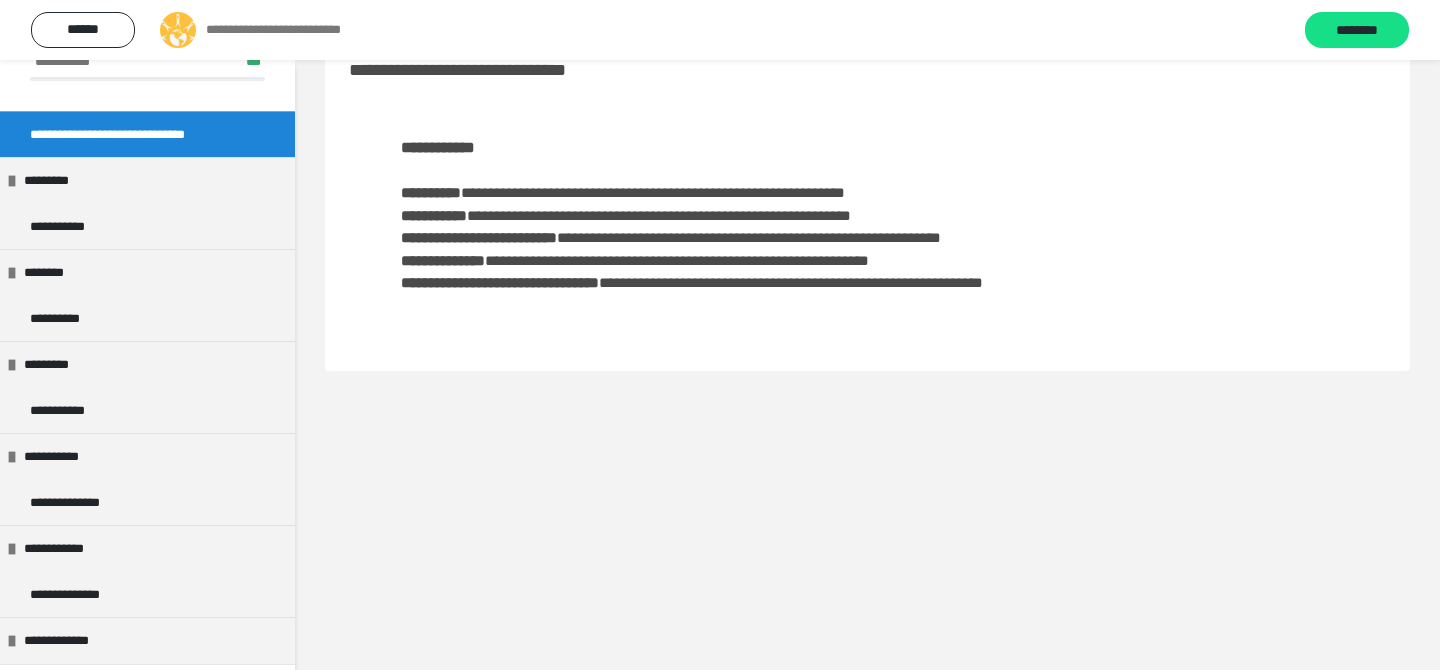 scroll, scrollTop: 60, scrollLeft: 0, axis: vertical 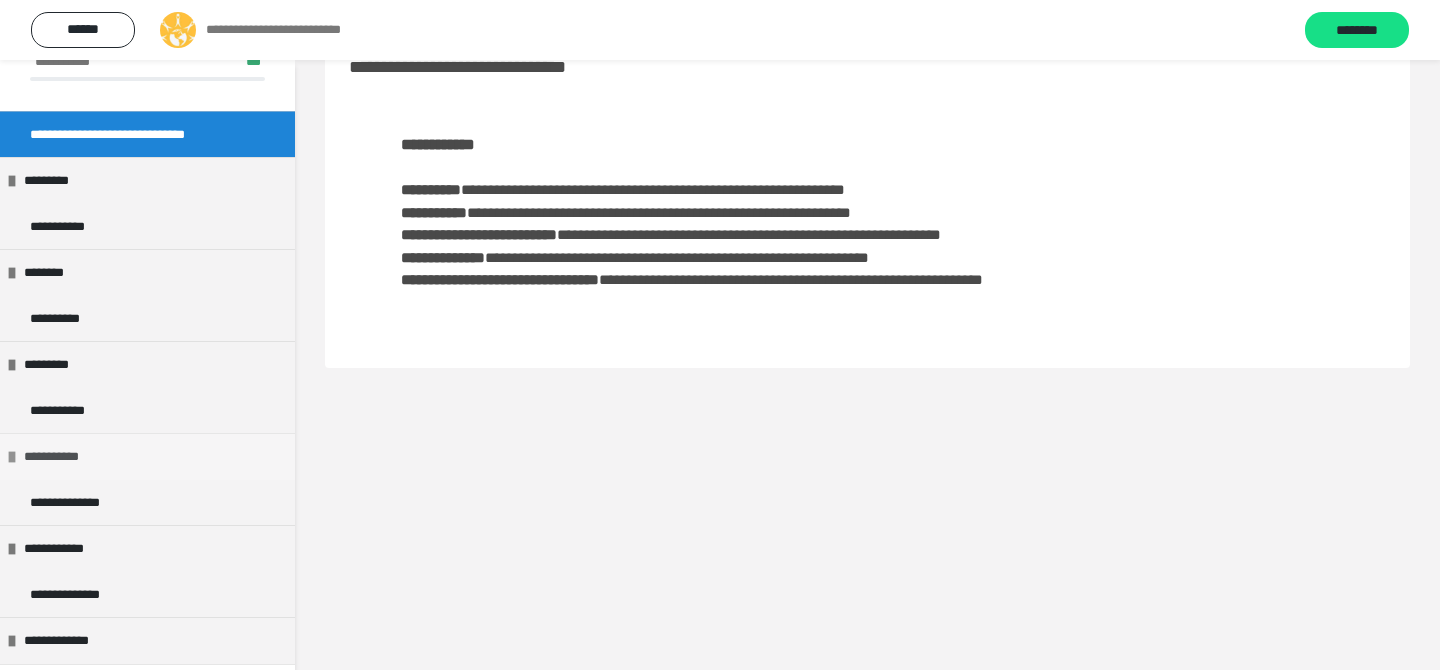 click on "**********" at bounding box center [64, 457] 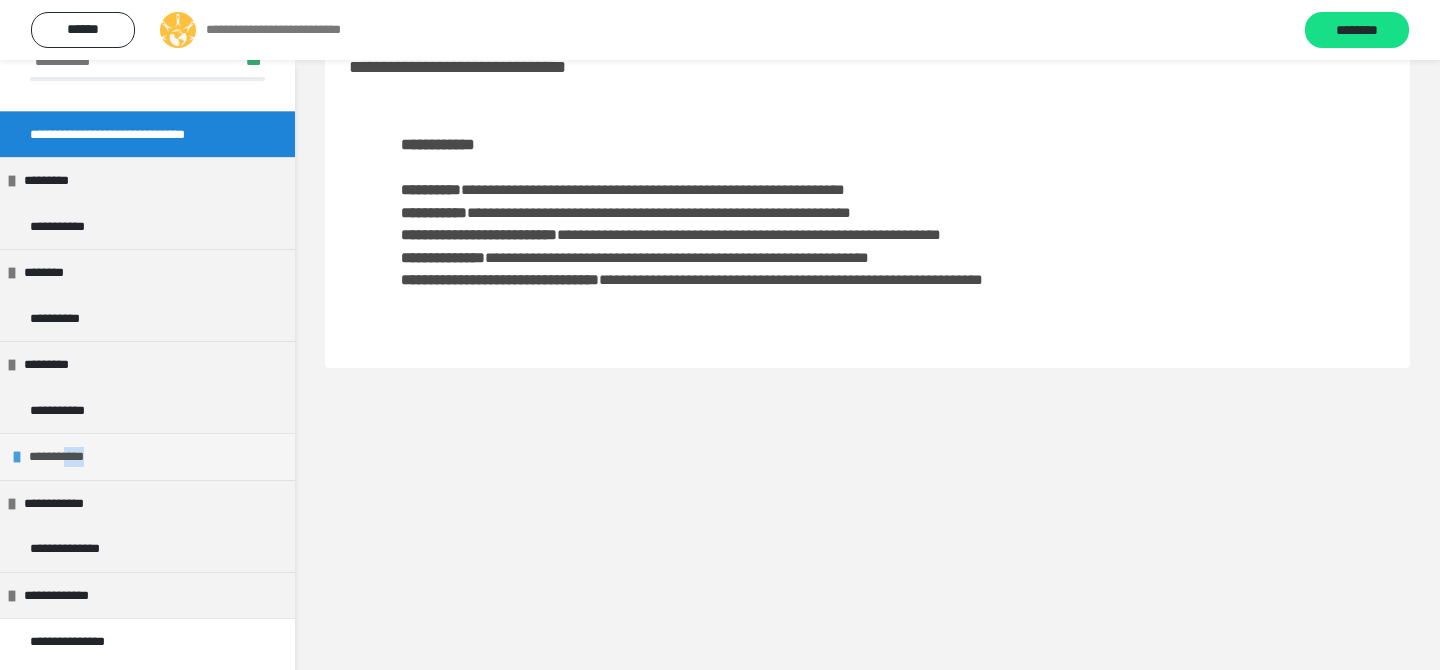 click on "**********" at bounding box center (69, 457) 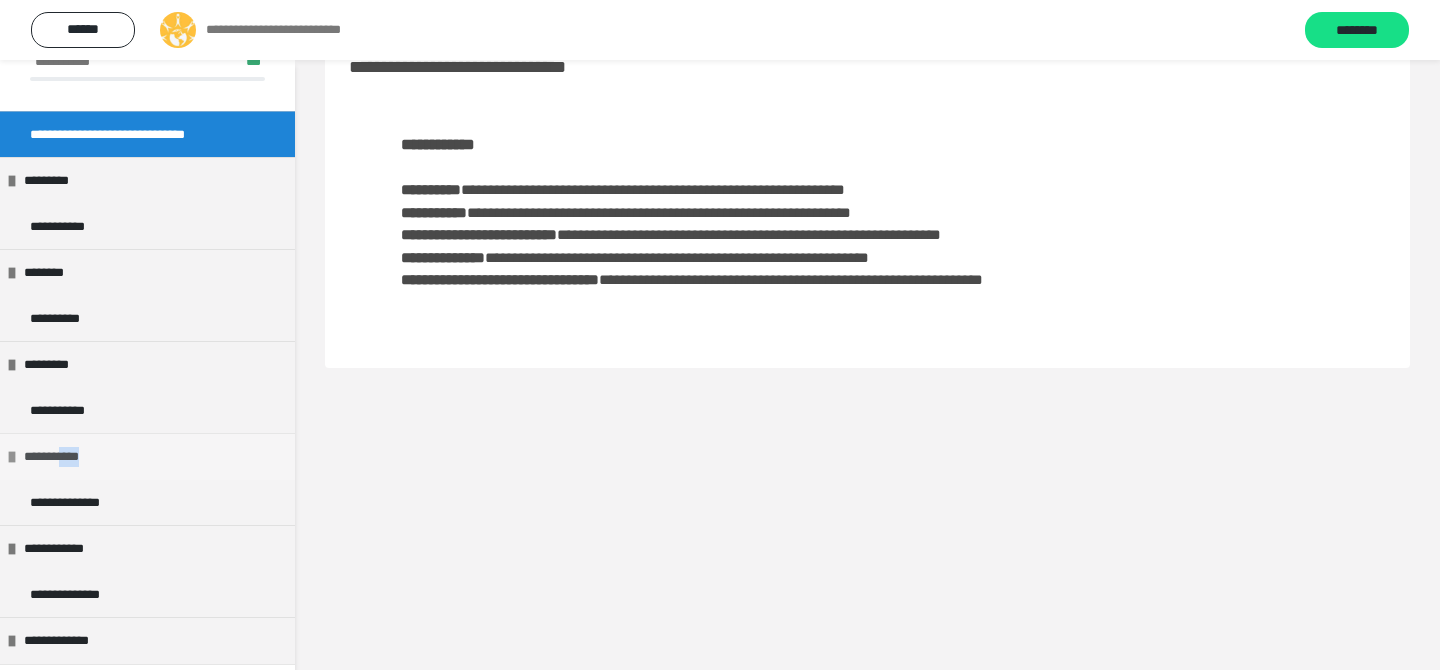 scroll, scrollTop: 96, scrollLeft: 0, axis: vertical 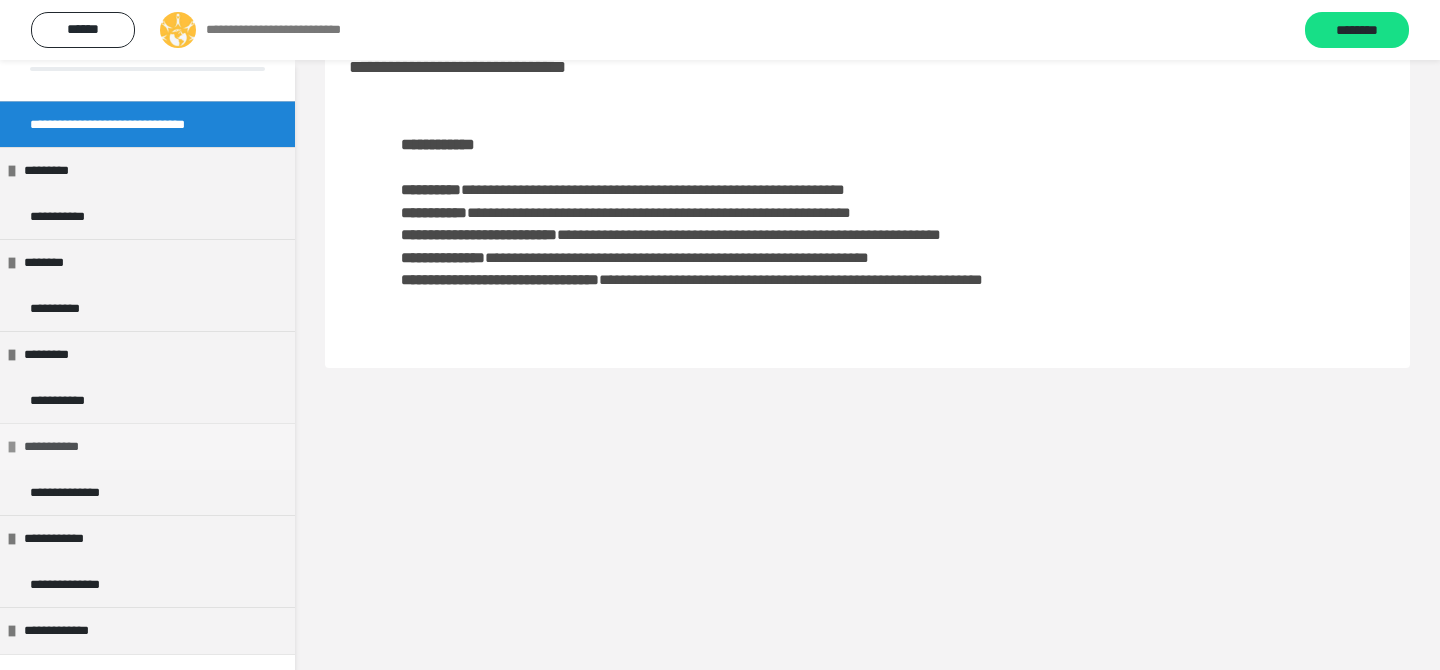 click at bounding box center (12, 447) 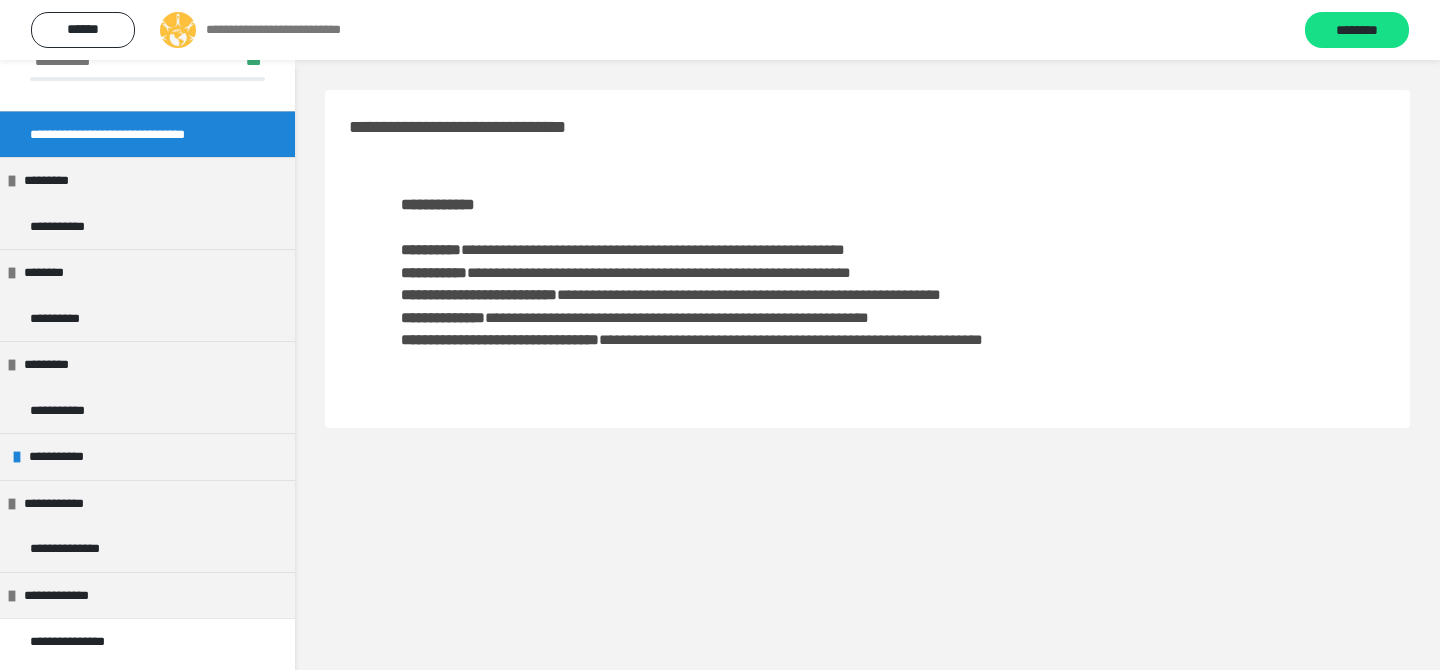 scroll, scrollTop: 60, scrollLeft: 0, axis: vertical 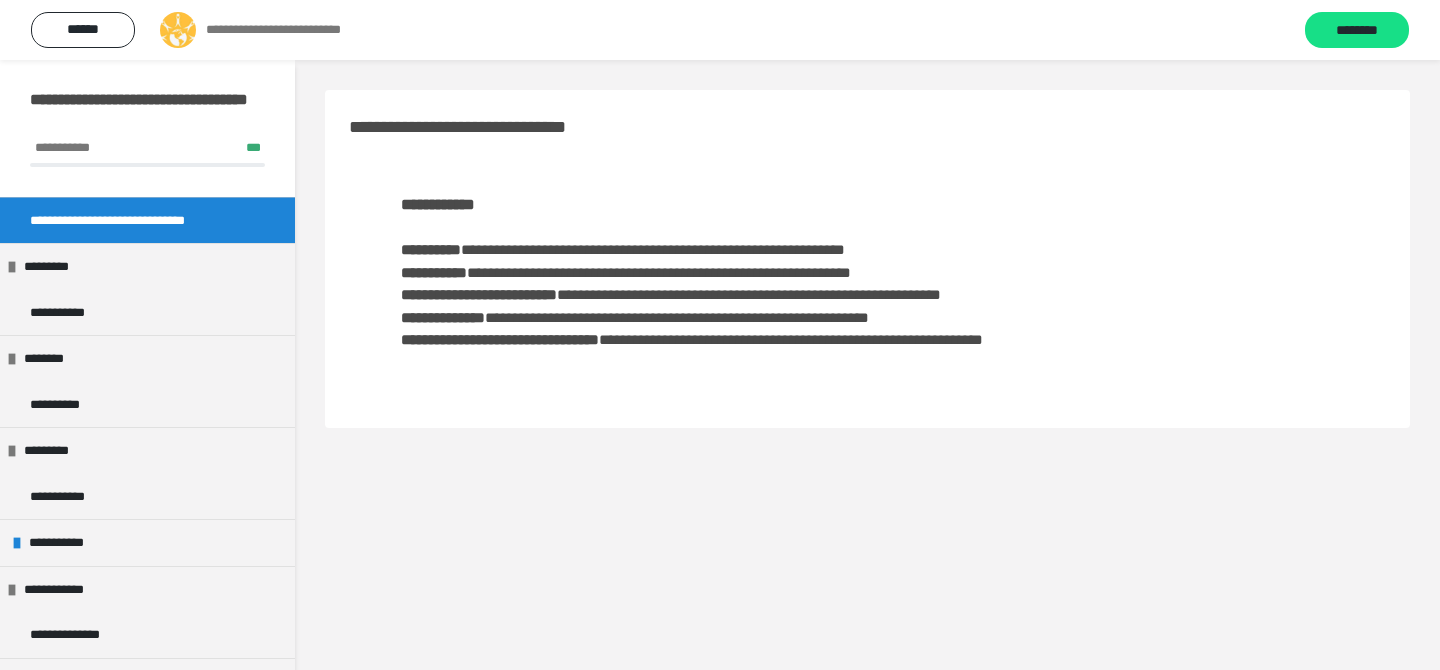 click on "**********" at bounding box center [139, 221] 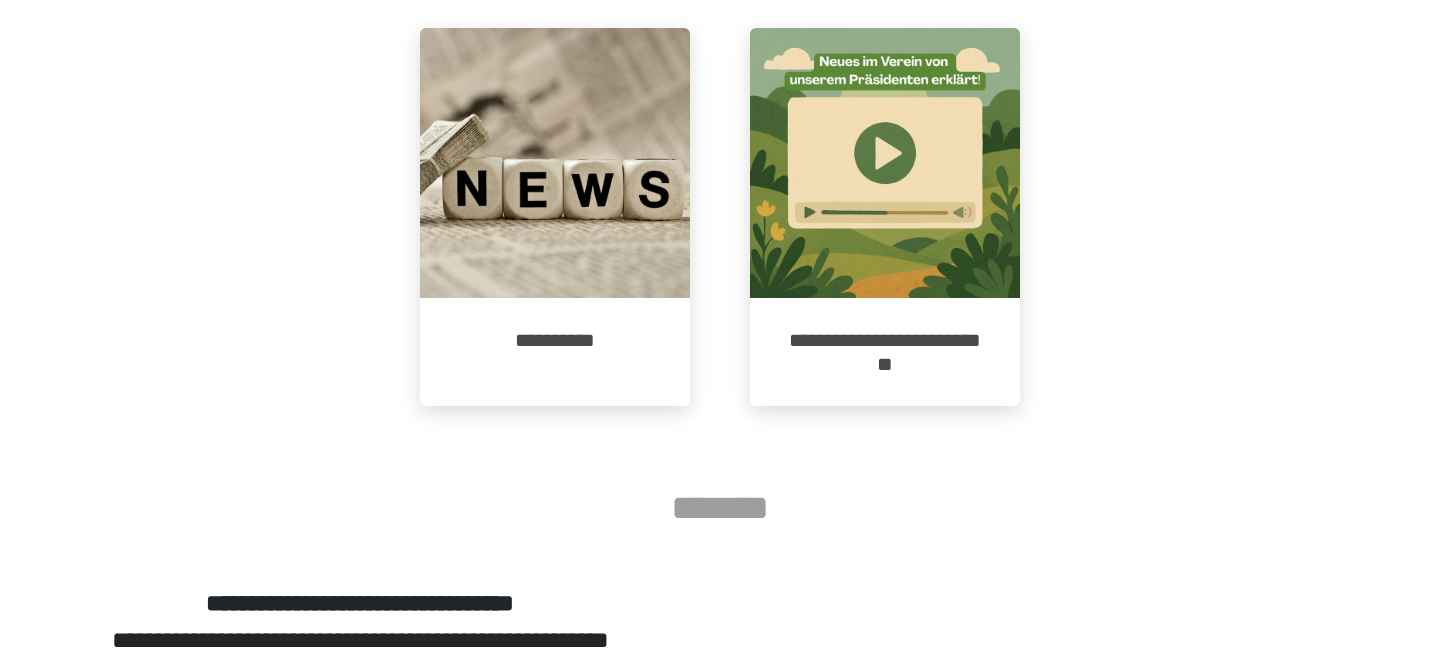 scroll, scrollTop: 2248, scrollLeft: 0, axis: vertical 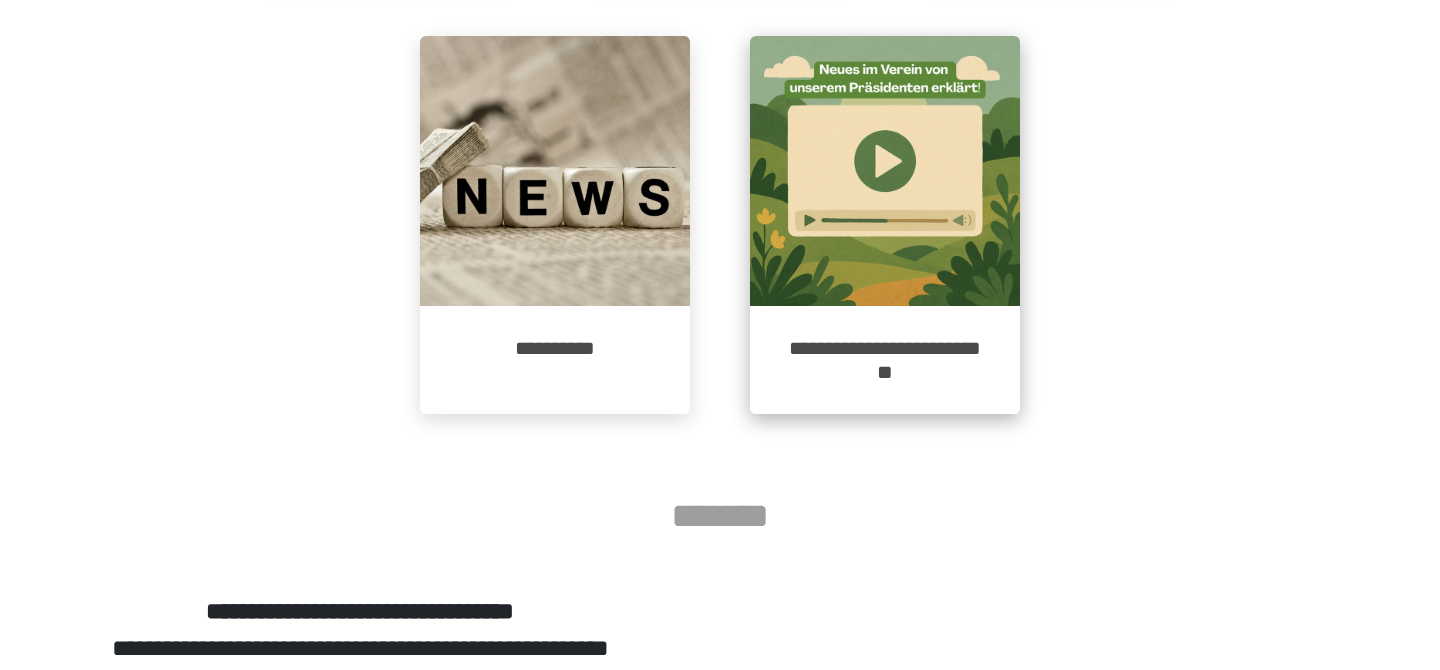 click at bounding box center [885, 171] 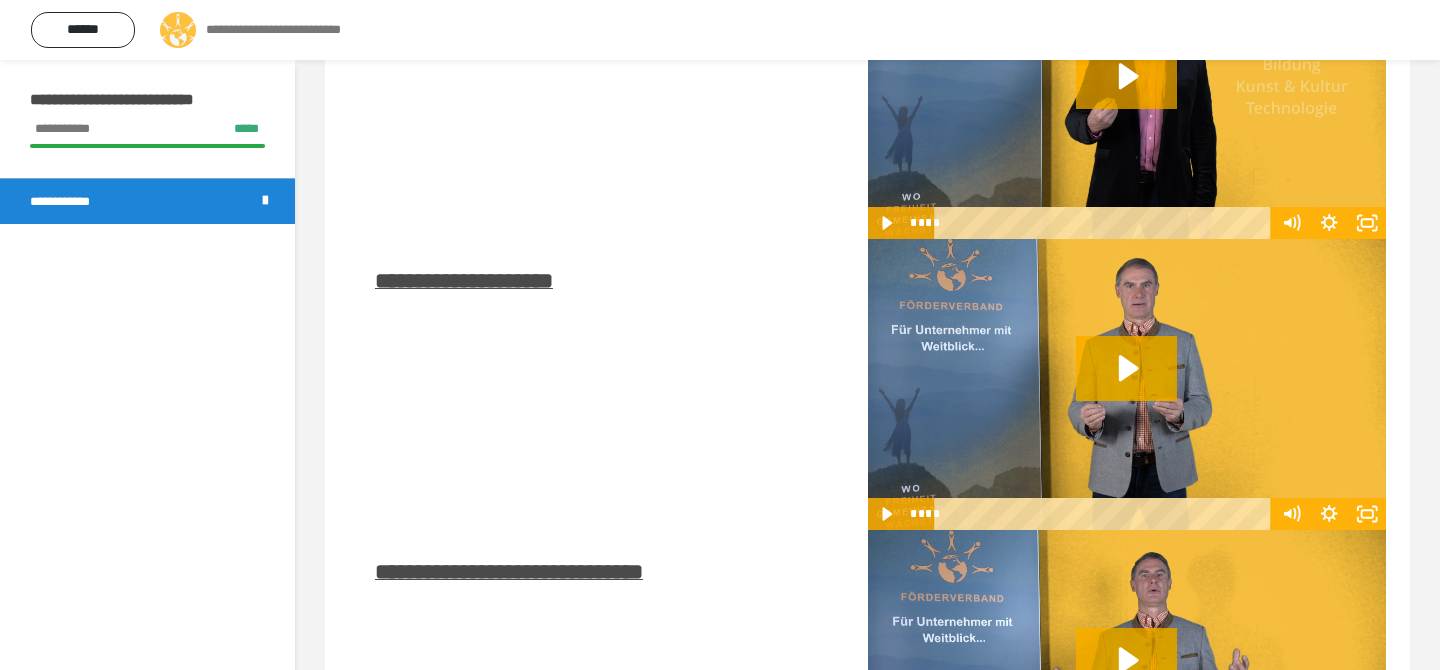 scroll, scrollTop: 0, scrollLeft: 0, axis: both 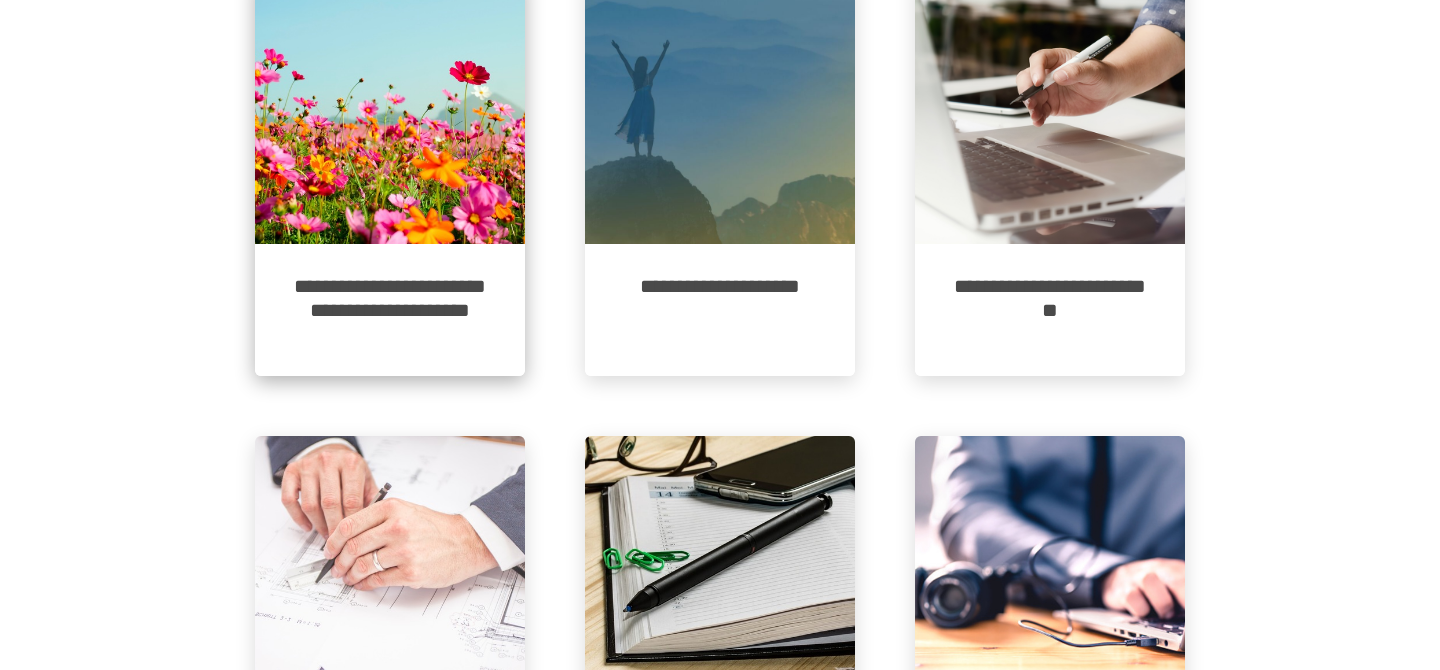 click on "**********" at bounding box center [390, 310] 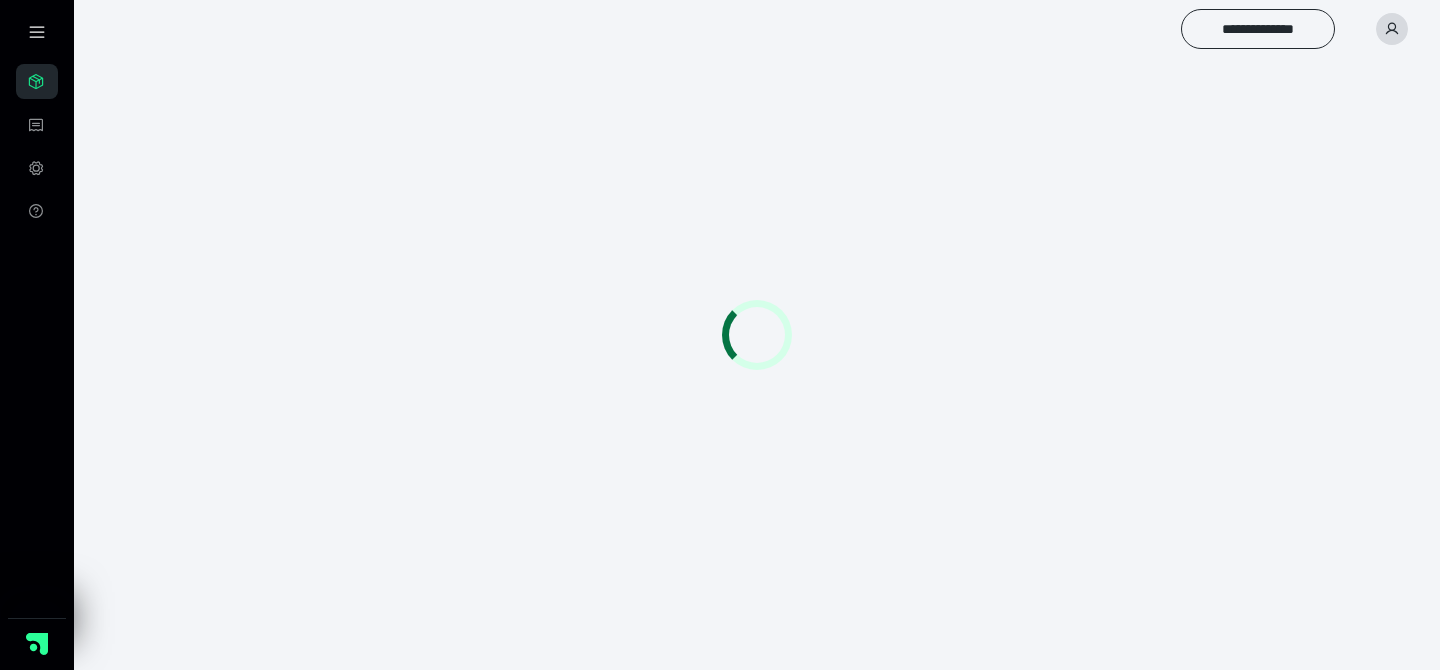 scroll, scrollTop: 0, scrollLeft: 0, axis: both 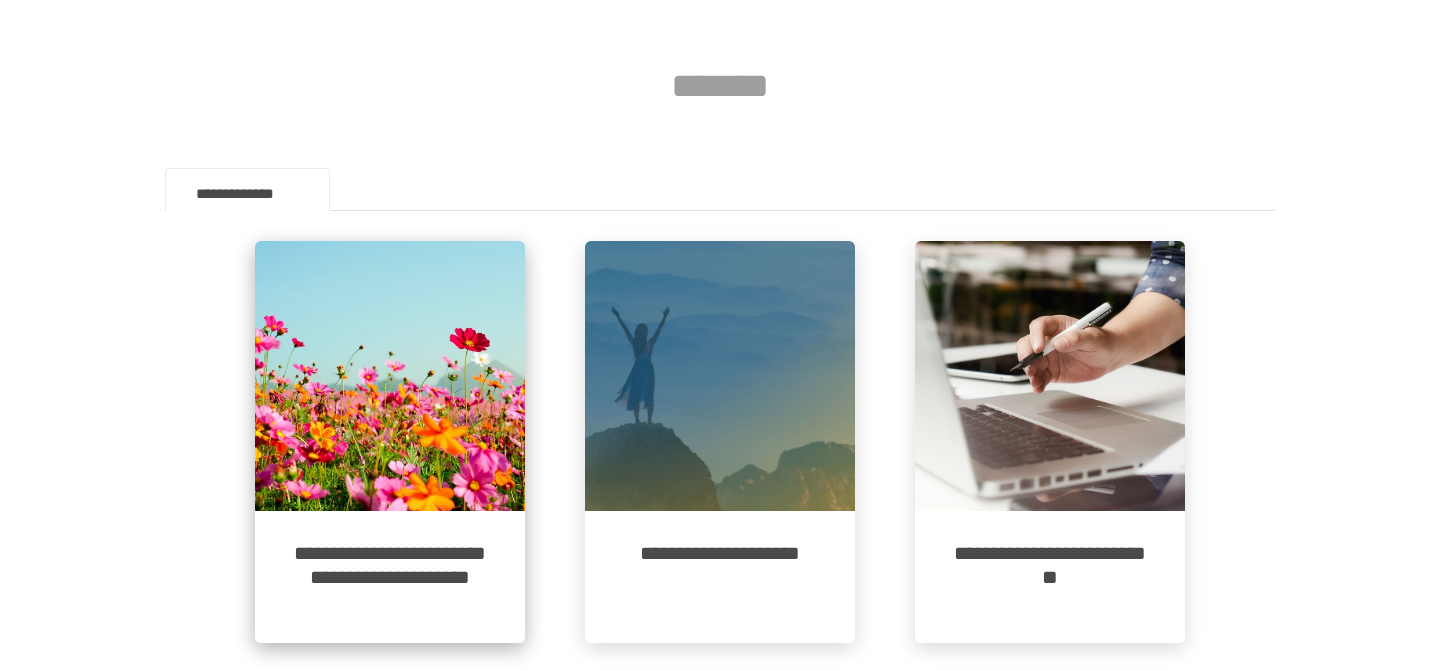 click on "**********" at bounding box center [390, 577] 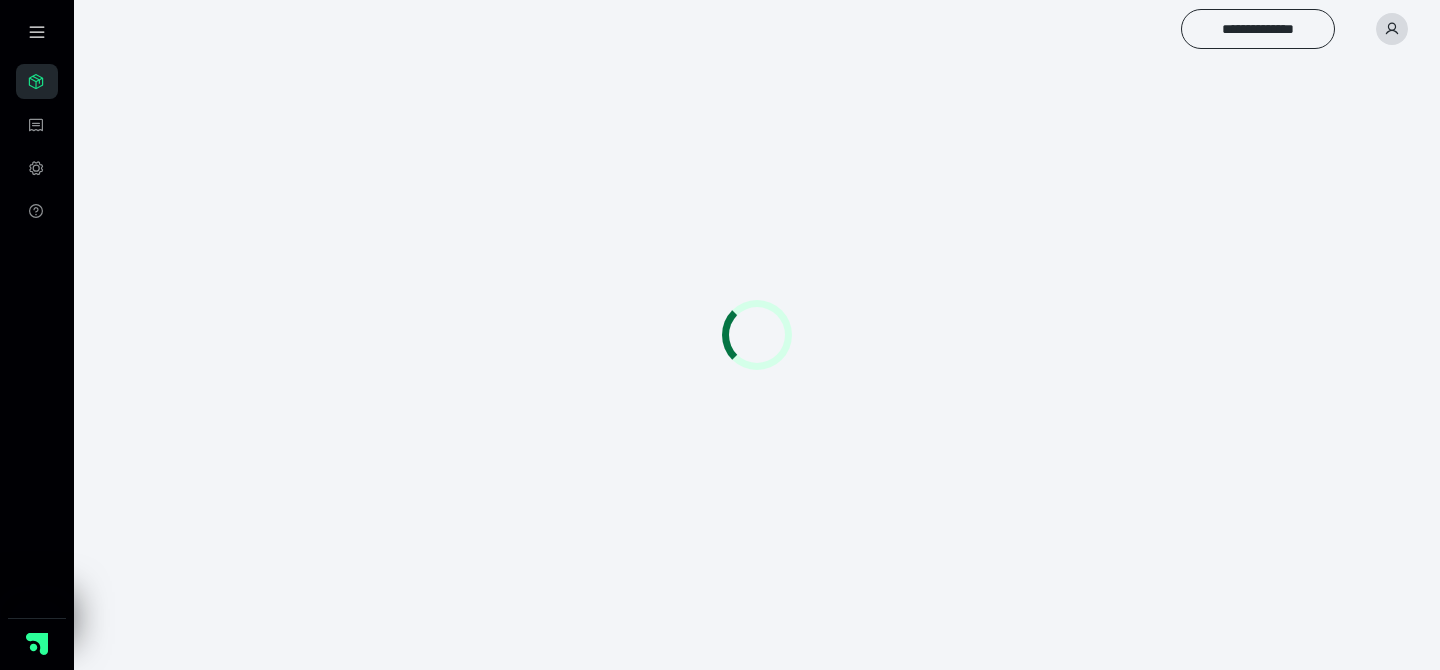 scroll, scrollTop: 0, scrollLeft: 0, axis: both 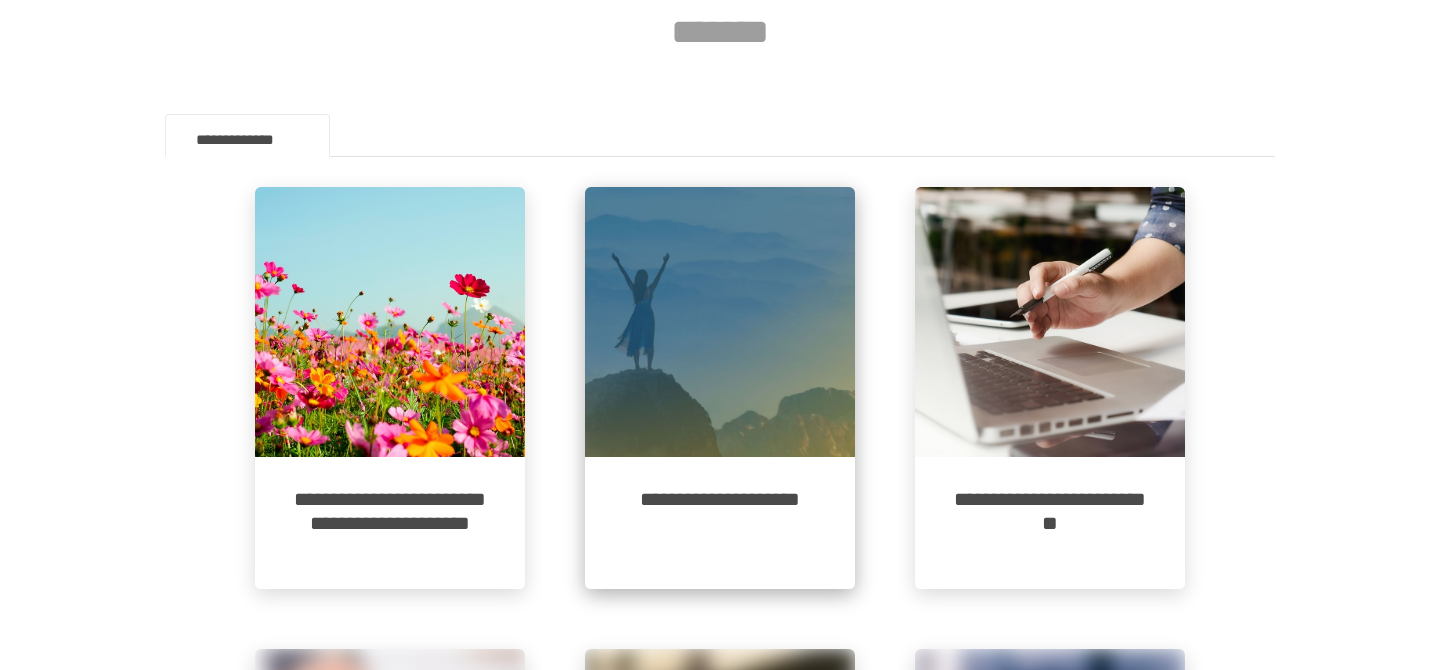 click on "**********" at bounding box center [720, 523] 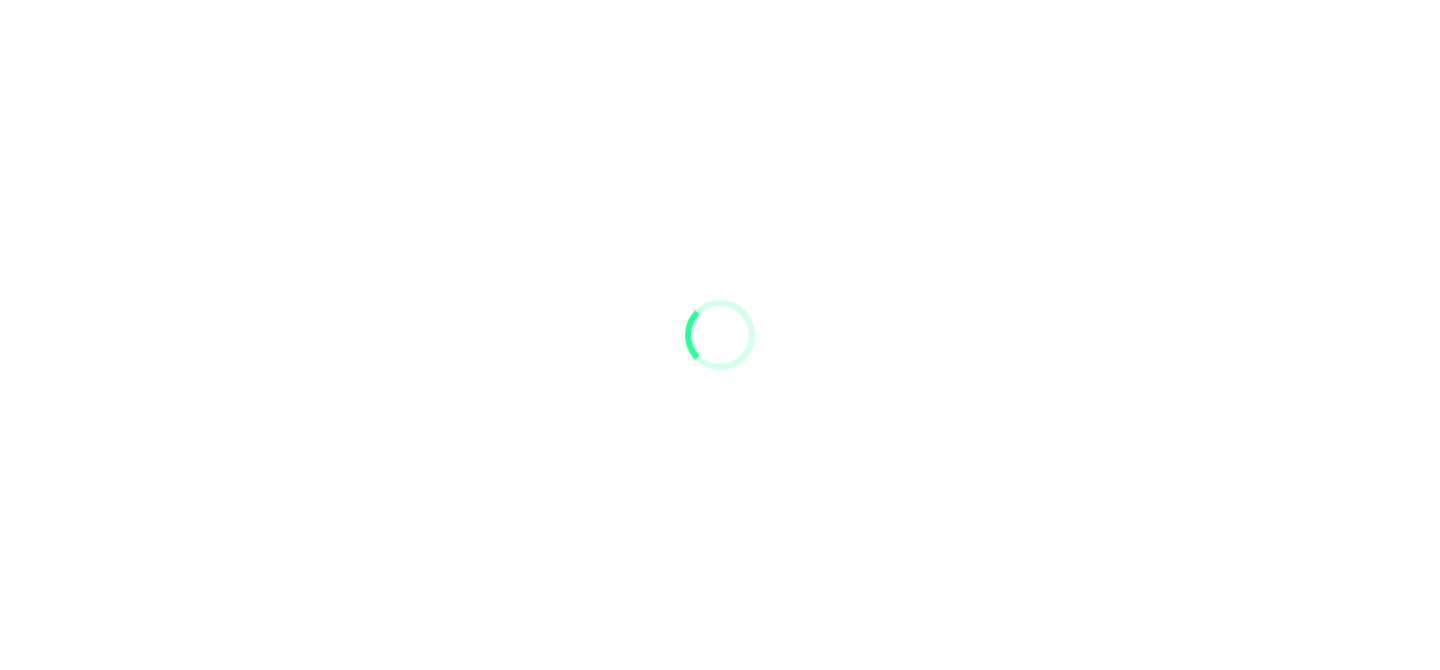 scroll, scrollTop: 0, scrollLeft: 0, axis: both 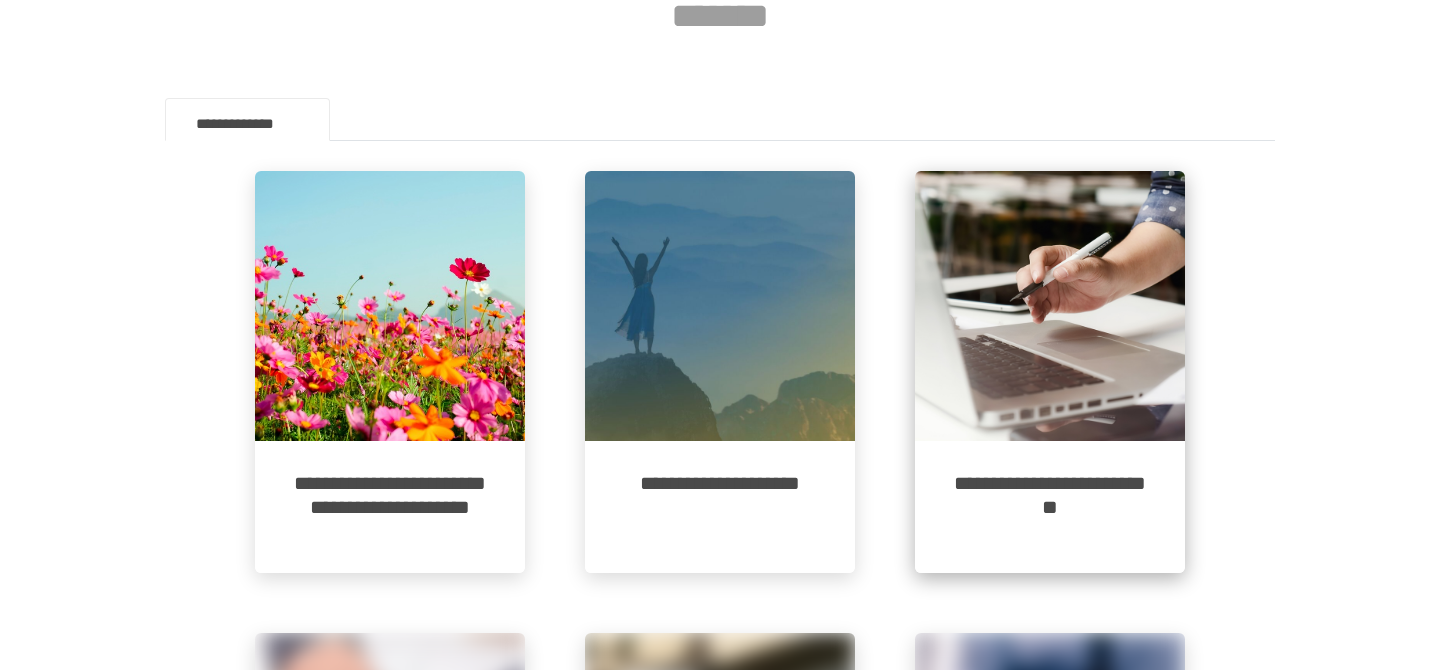 click at bounding box center [1050, 306] 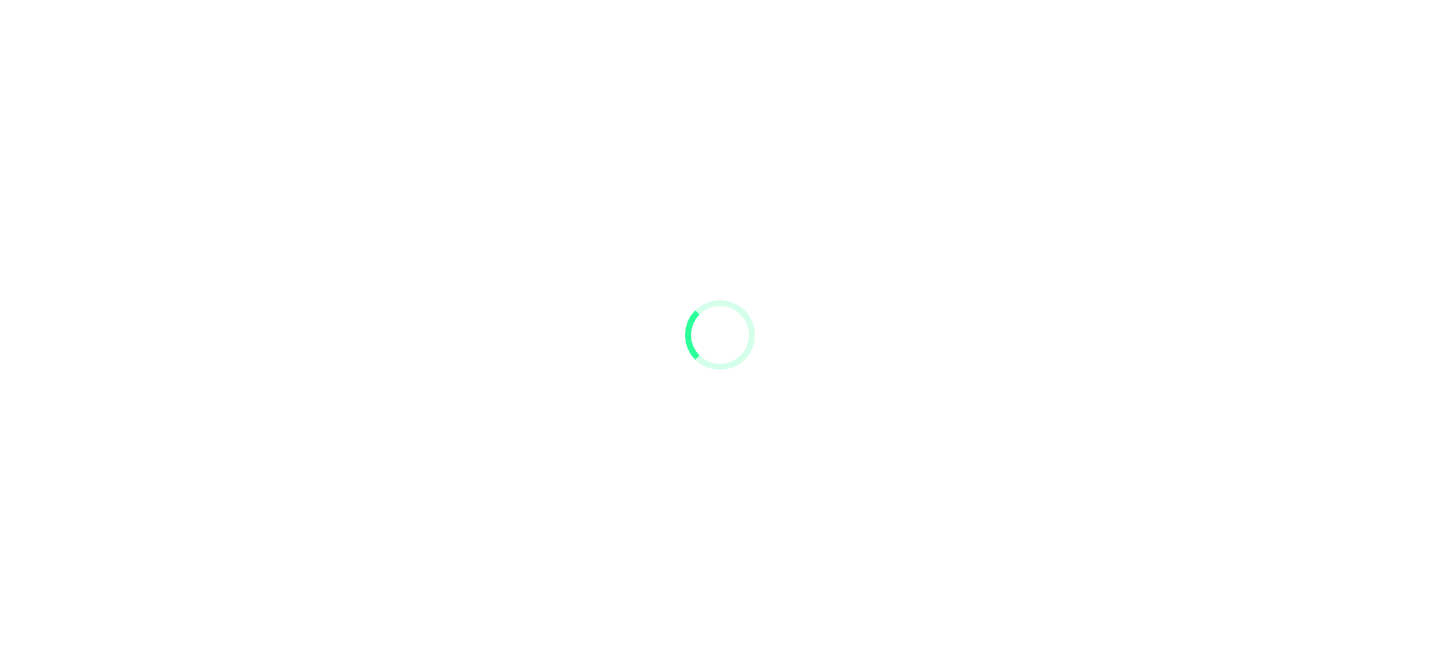 scroll, scrollTop: 0, scrollLeft: 0, axis: both 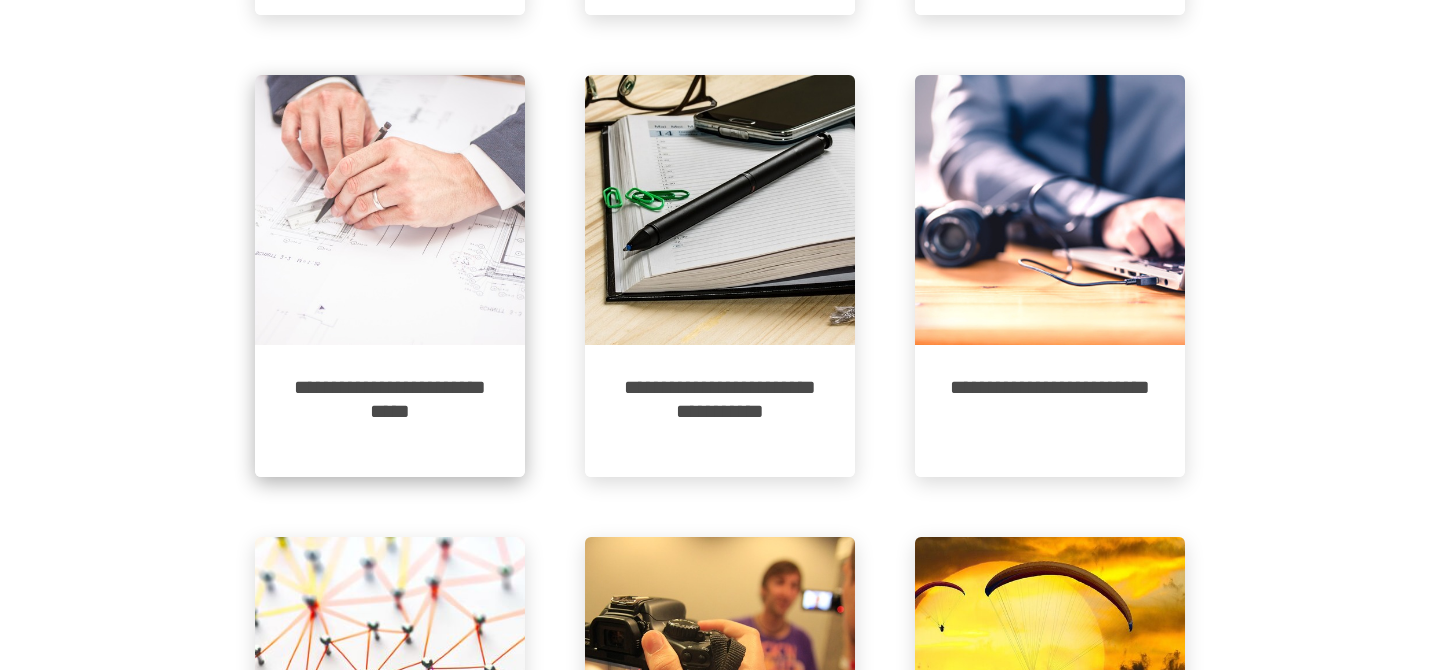 click on "**********" at bounding box center [390, 411] 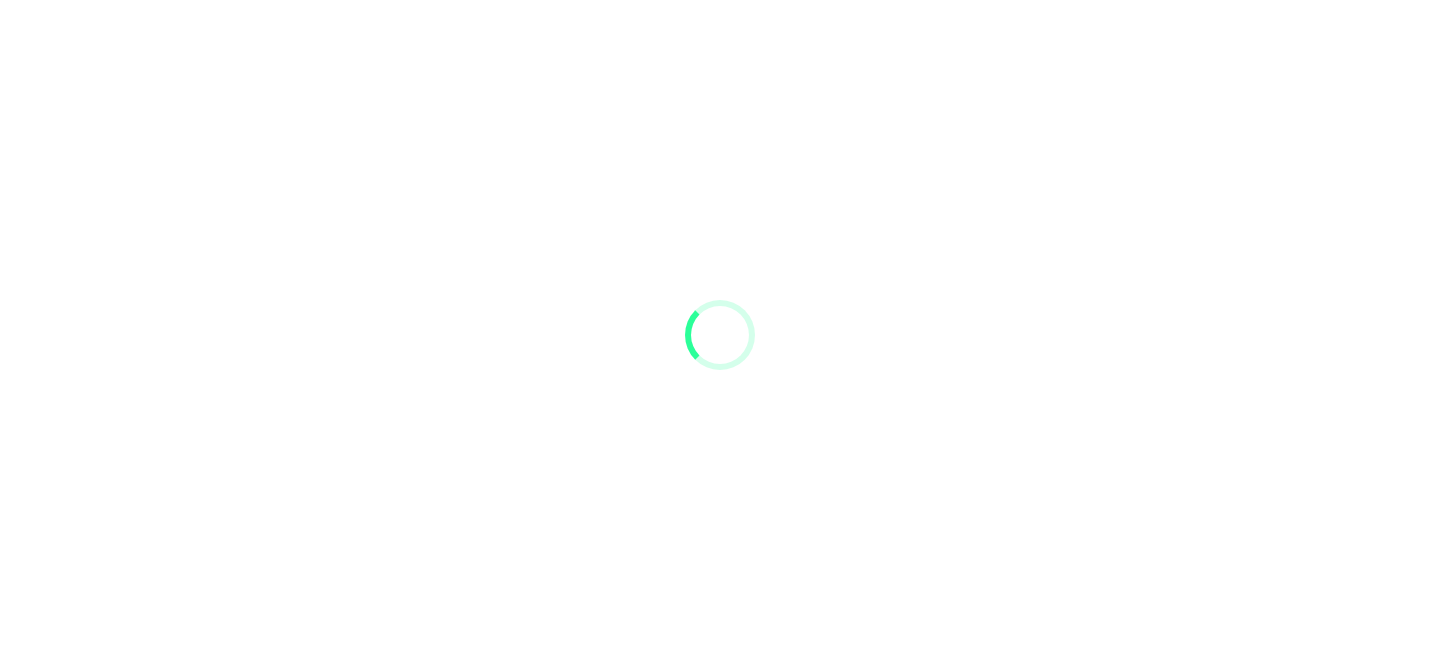 scroll, scrollTop: 0, scrollLeft: 0, axis: both 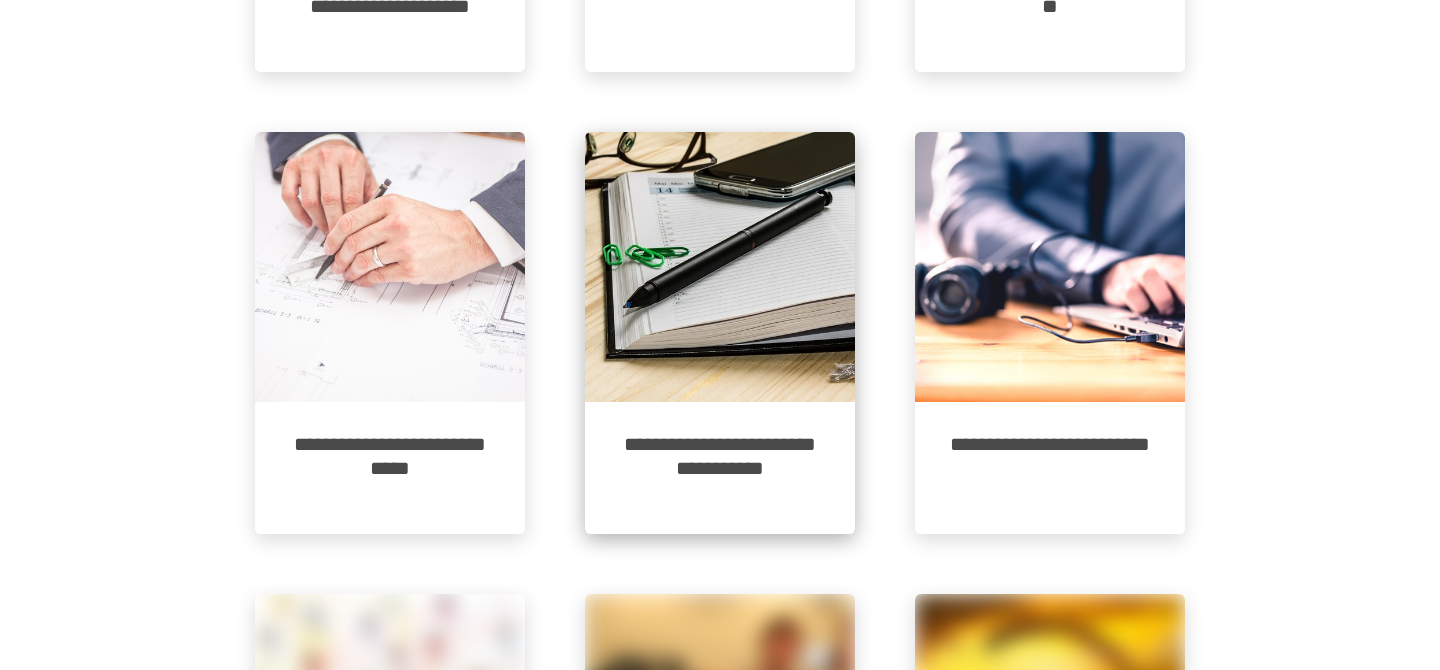 click on "**********" at bounding box center (720, 468) 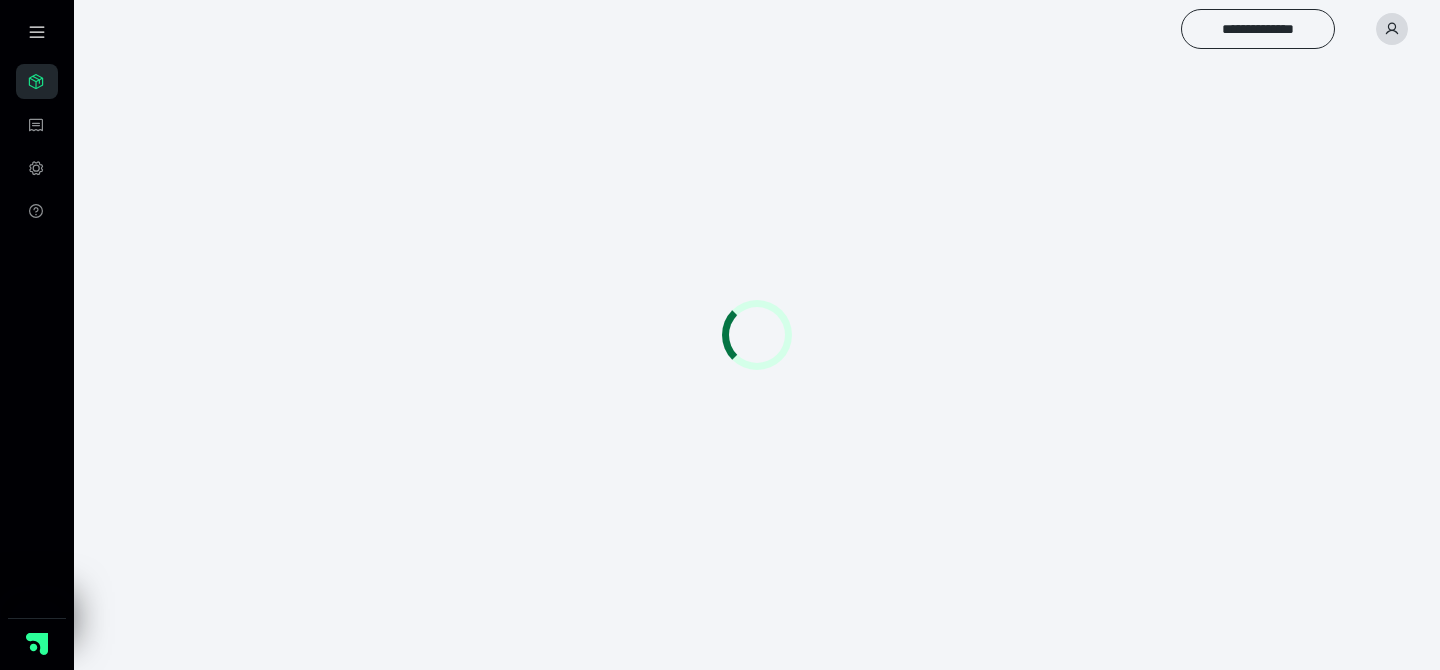 scroll, scrollTop: 0, scrollLeft: 0, axis: both 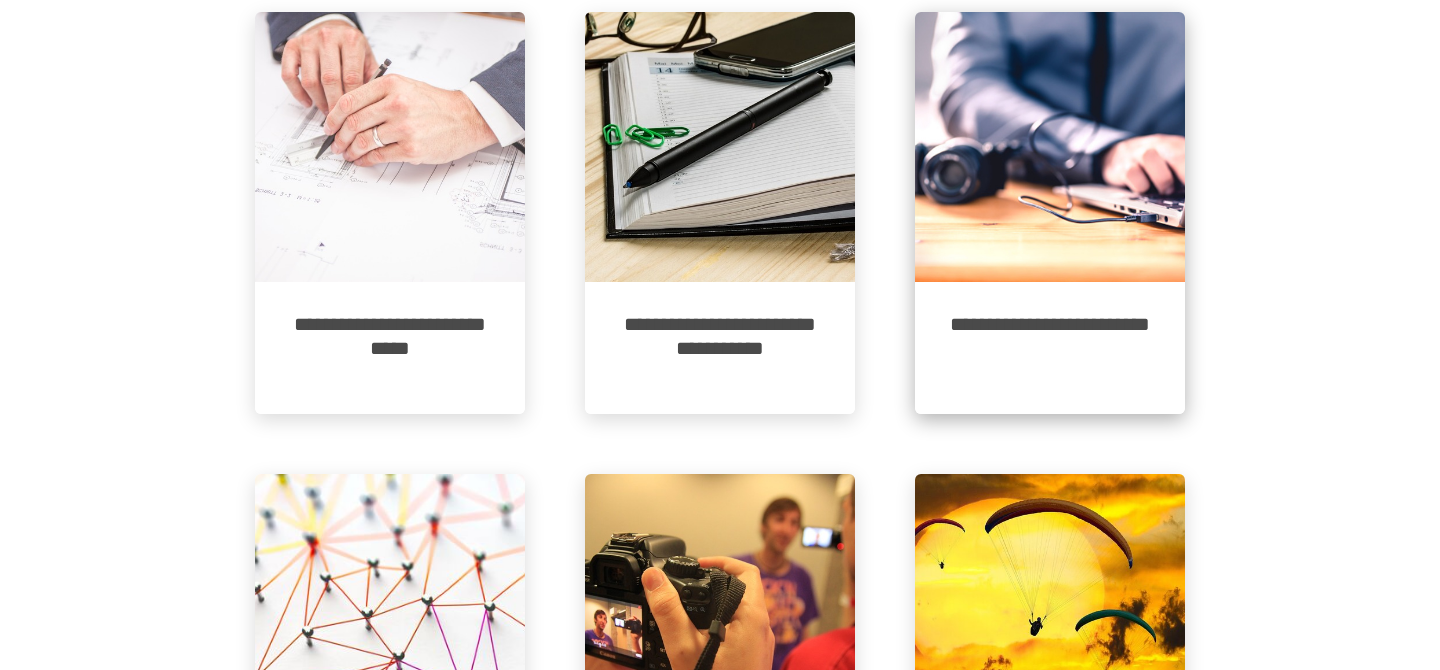 click on "**********" at bounding box center [1050, 348] 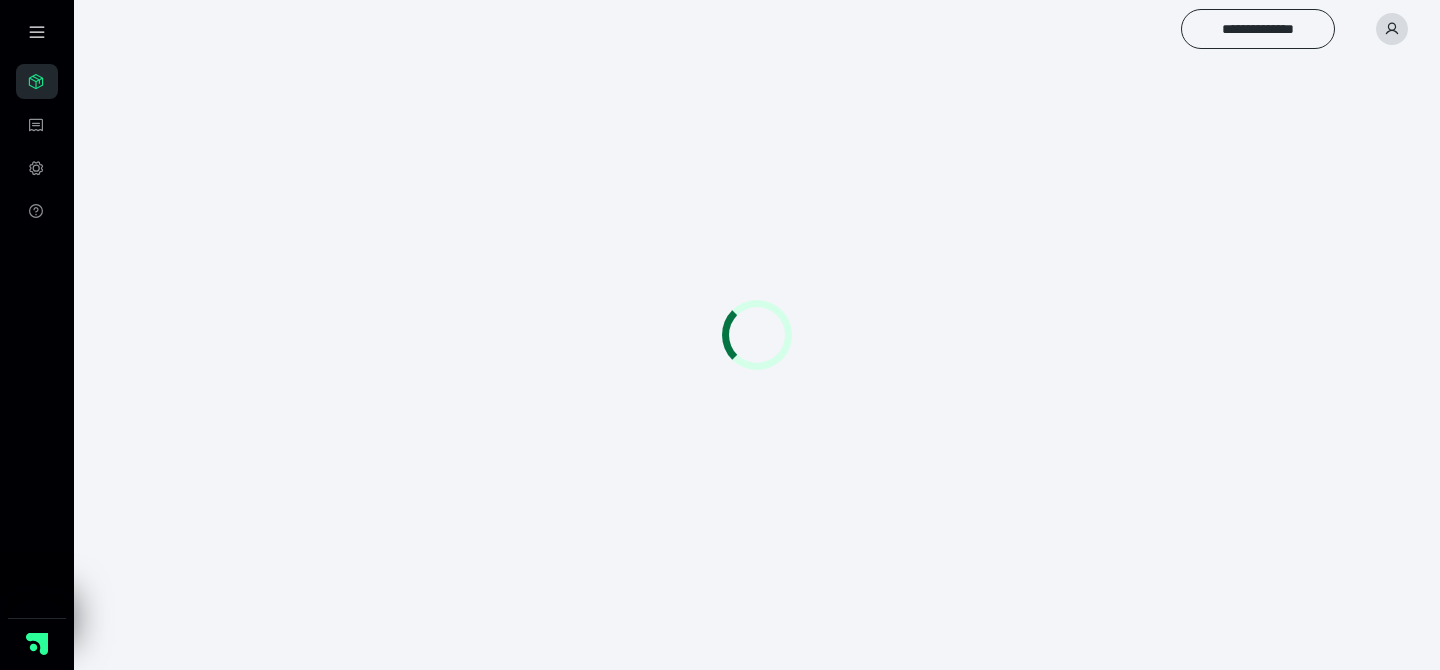 scroll, scrollTop: 0, scrollLeft: 0, axis: both 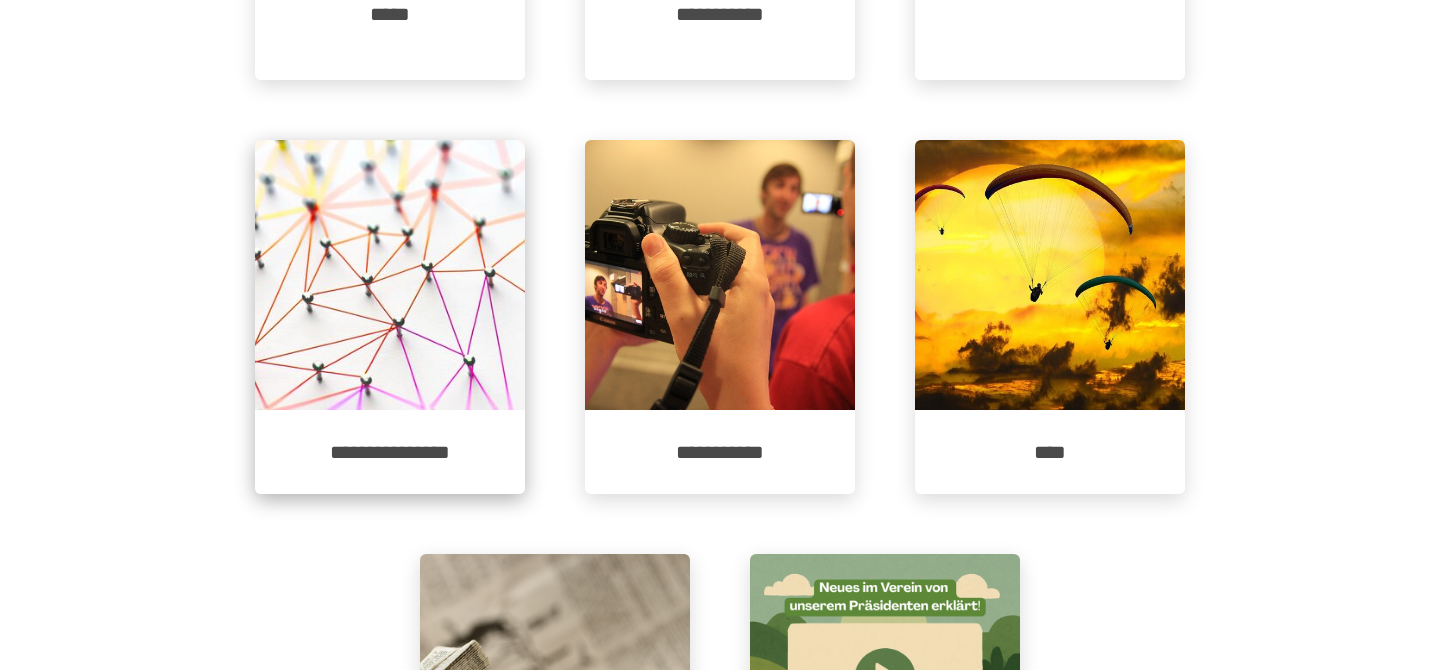 click on "**********" at bounding box center (390, 452) 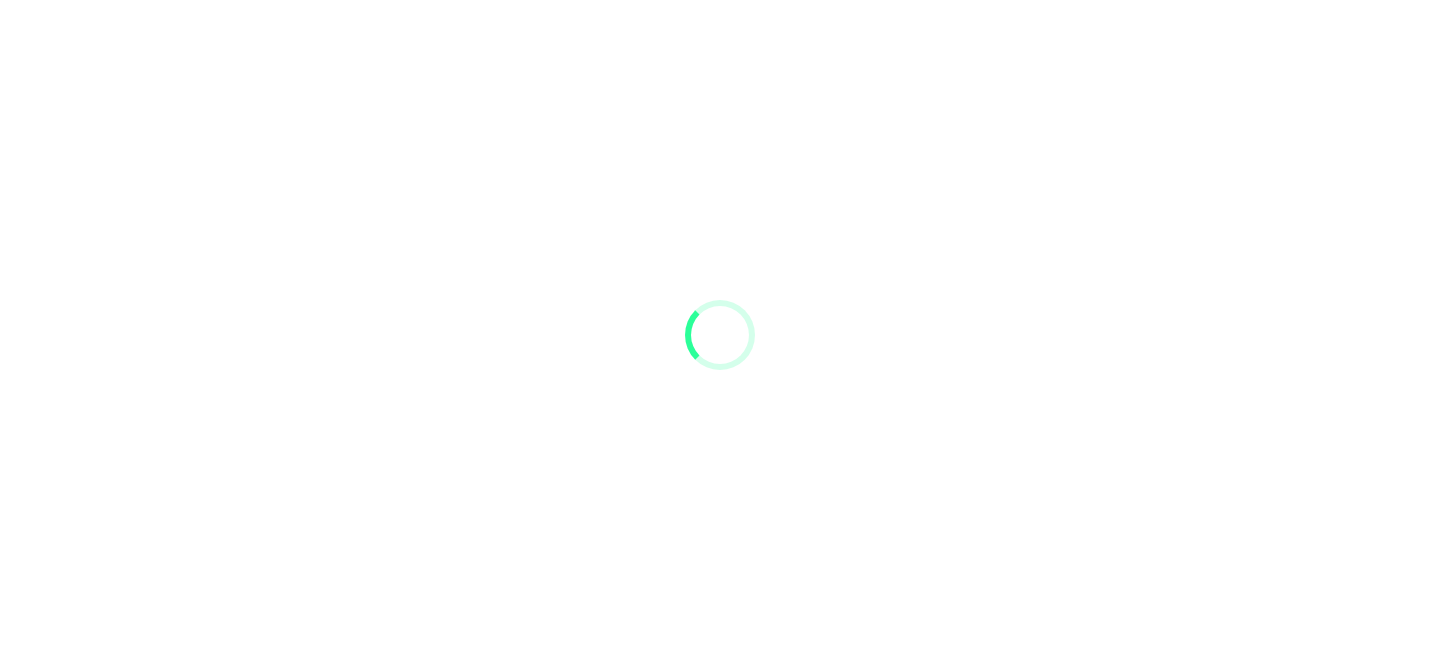 scroll, scrollTop: 0, scrollLeft: 0, axis: both 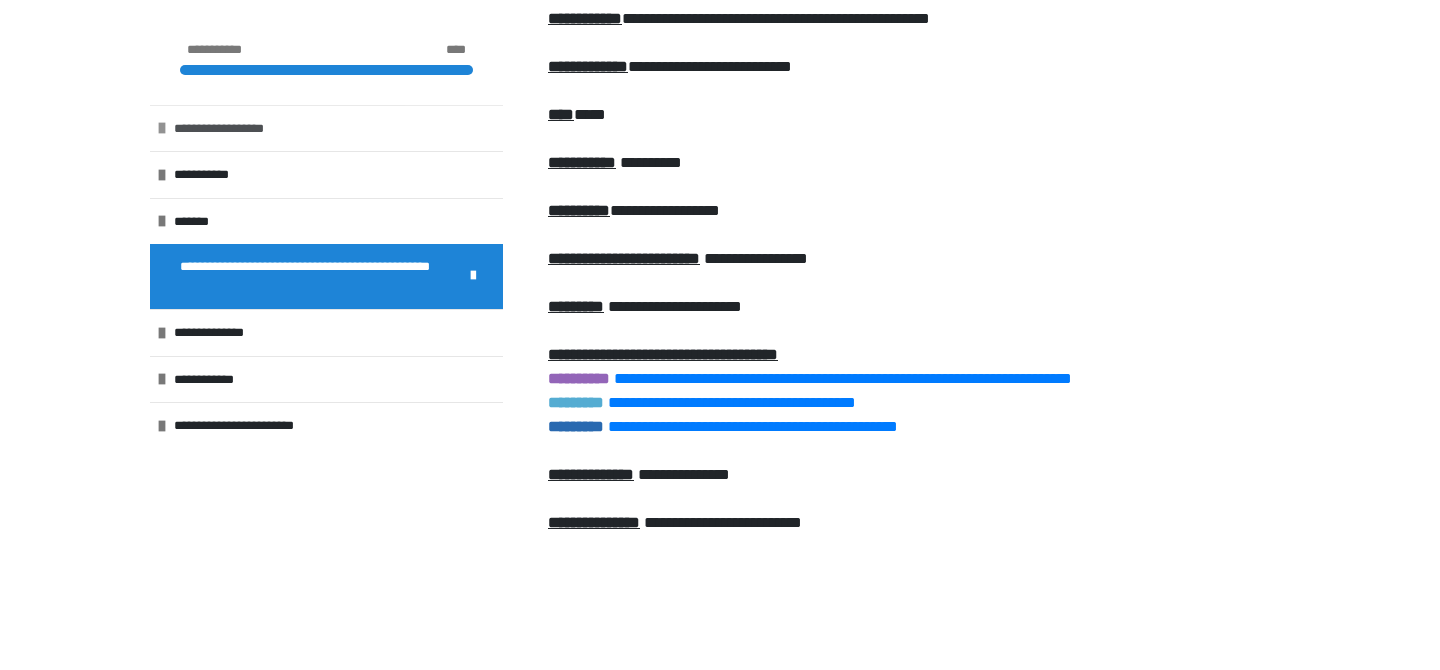 click on "**********" at bounding box center (239, 129) 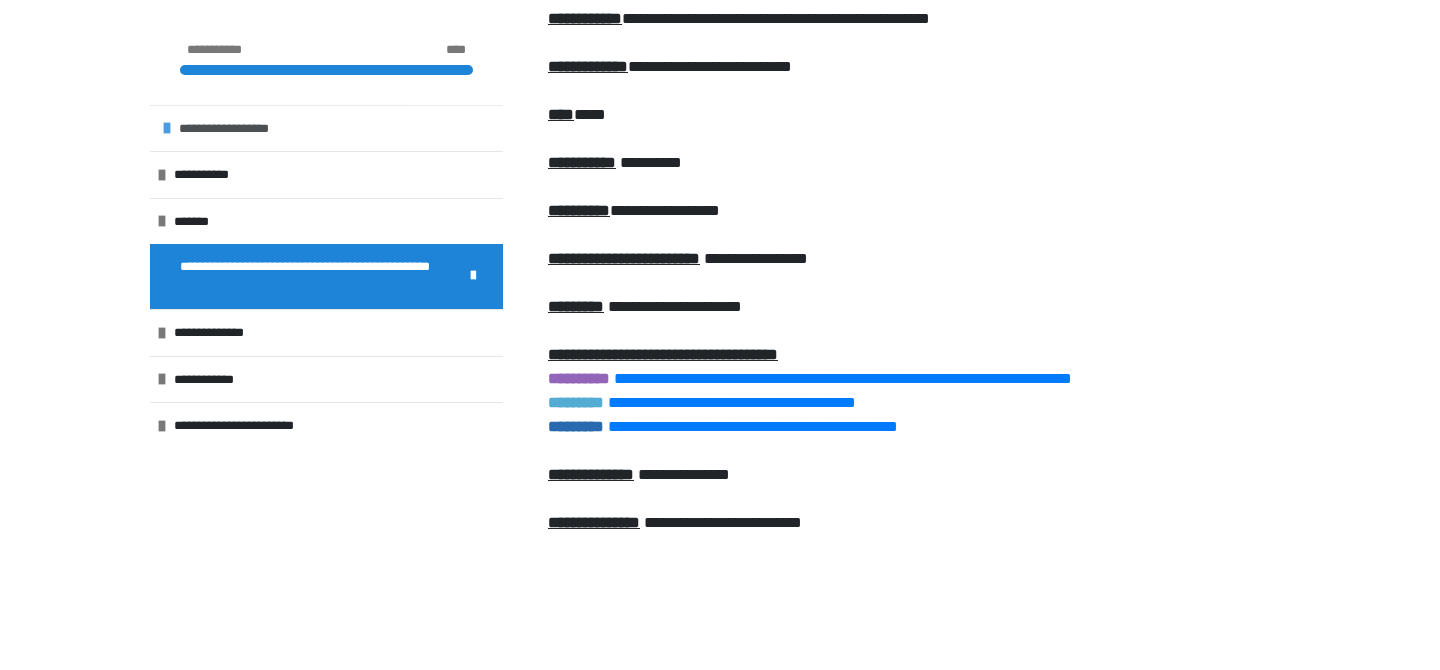 click at bounding box center [167, 128] 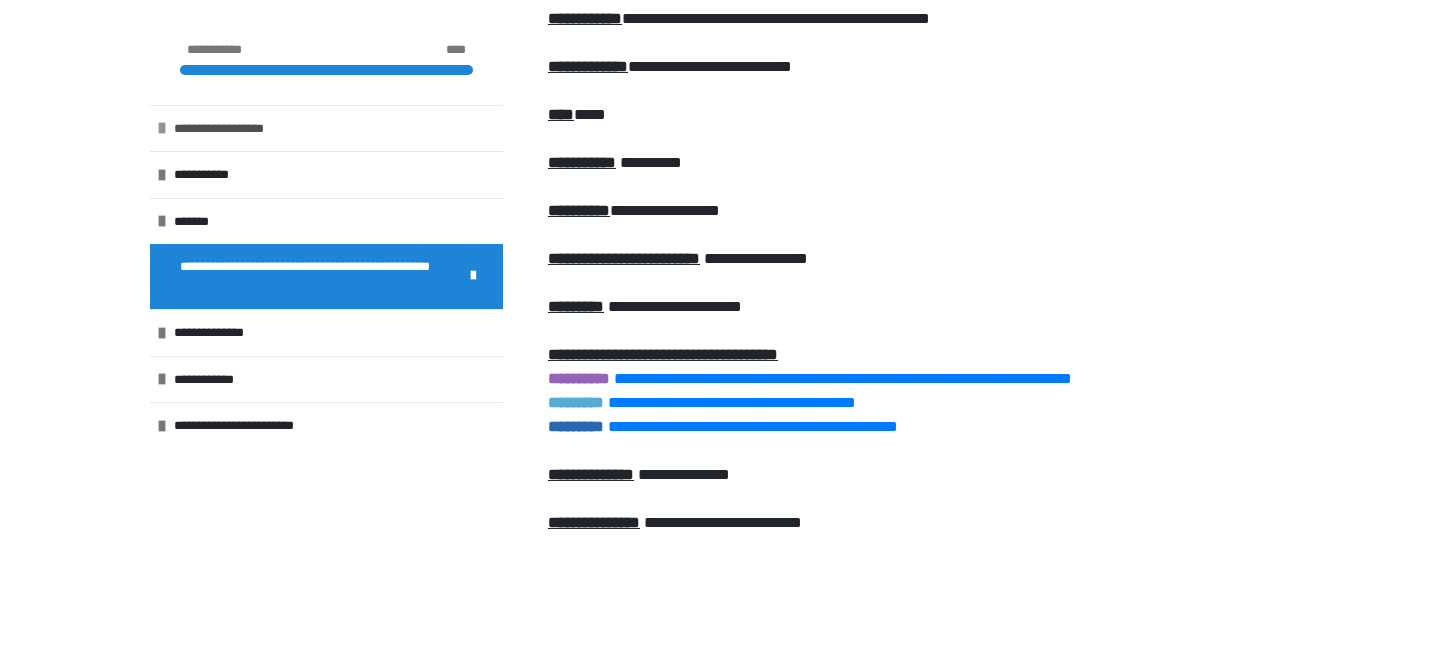 click on "**********" at bounding box center (239, 129) 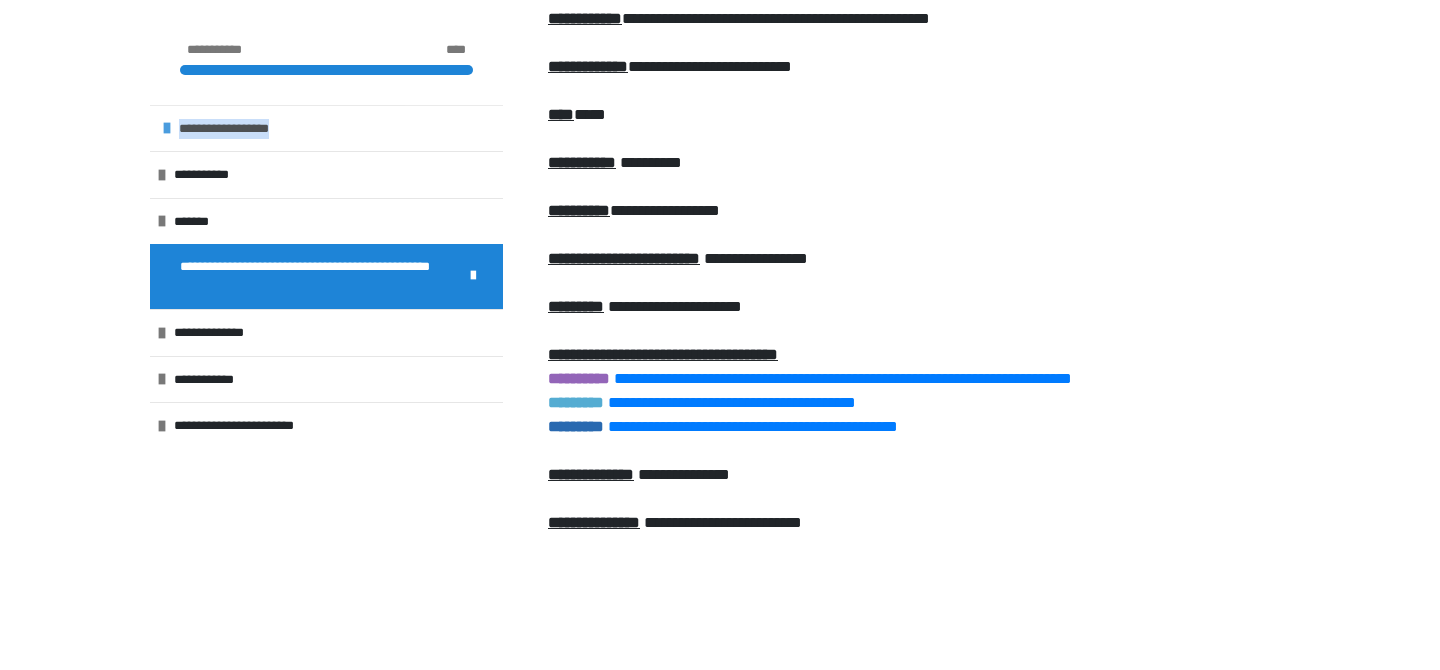 click on "**********" at bounding box center (244, 129) 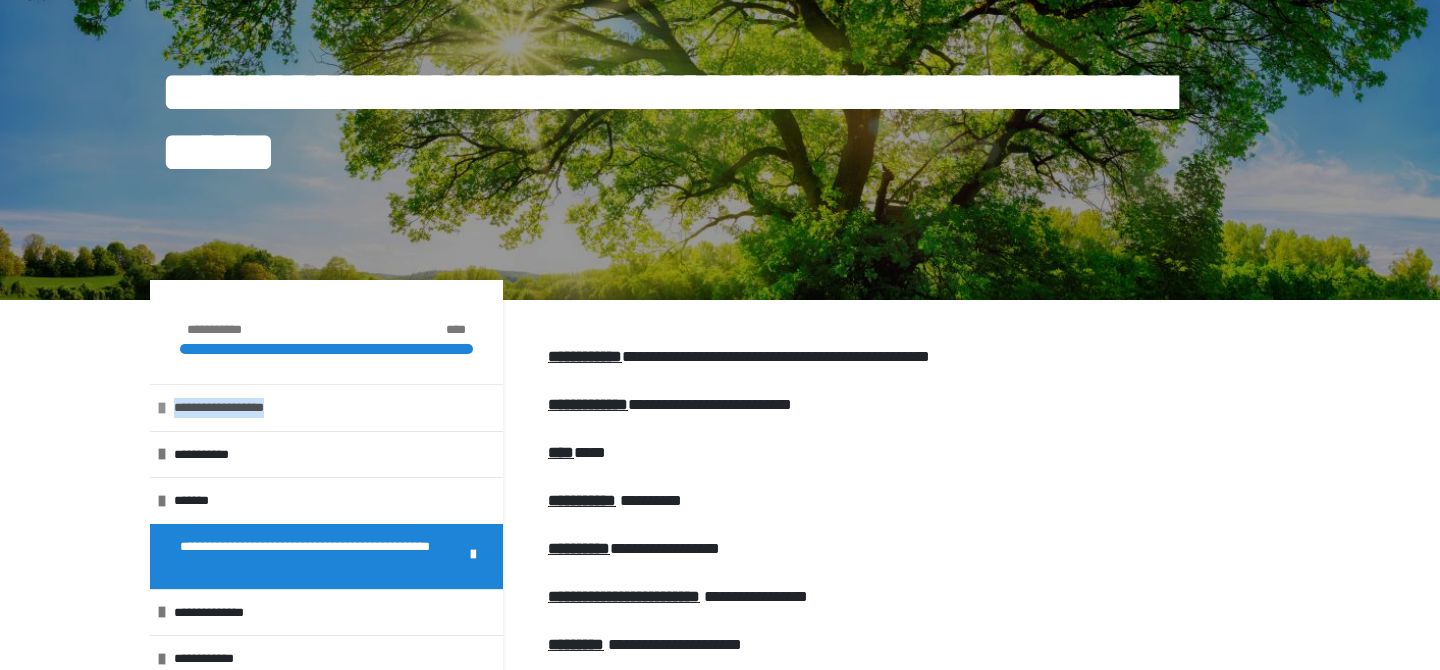 scroll, scrollTop: 112, scrollLeft: 0, axis: vertical 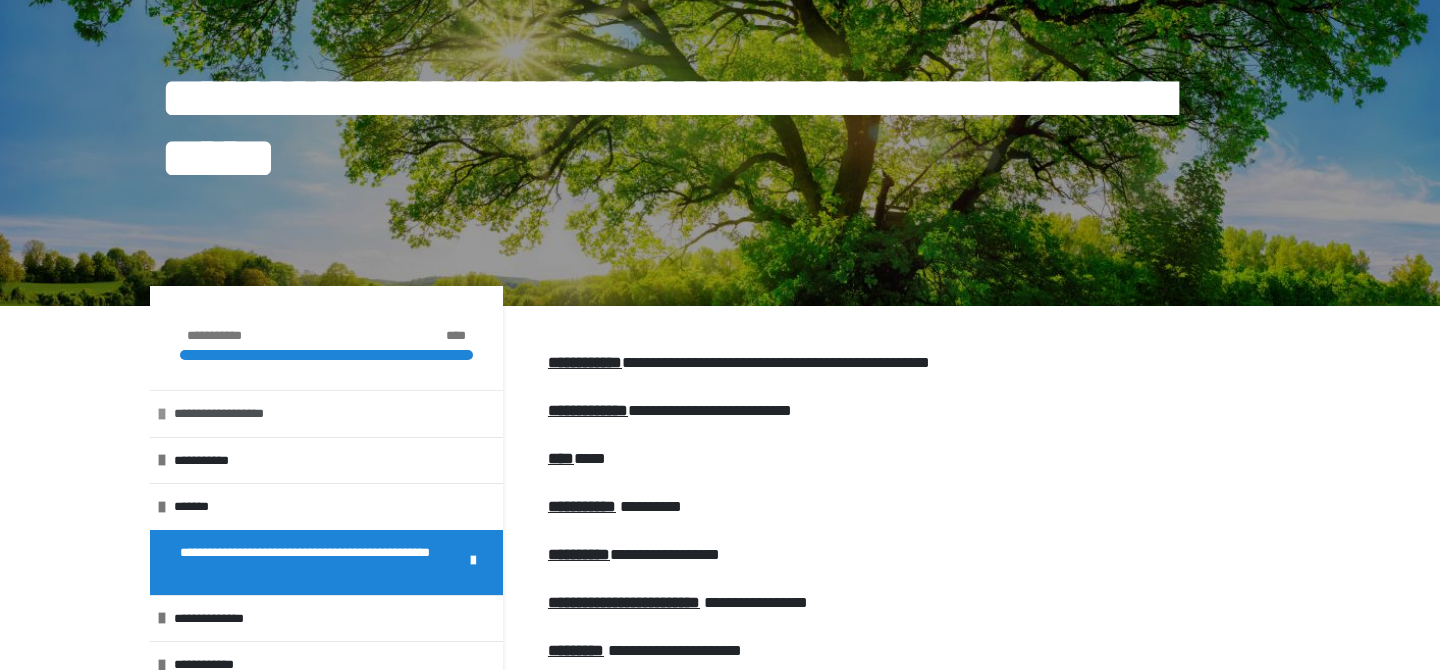 click at bounding box center (162, 414) 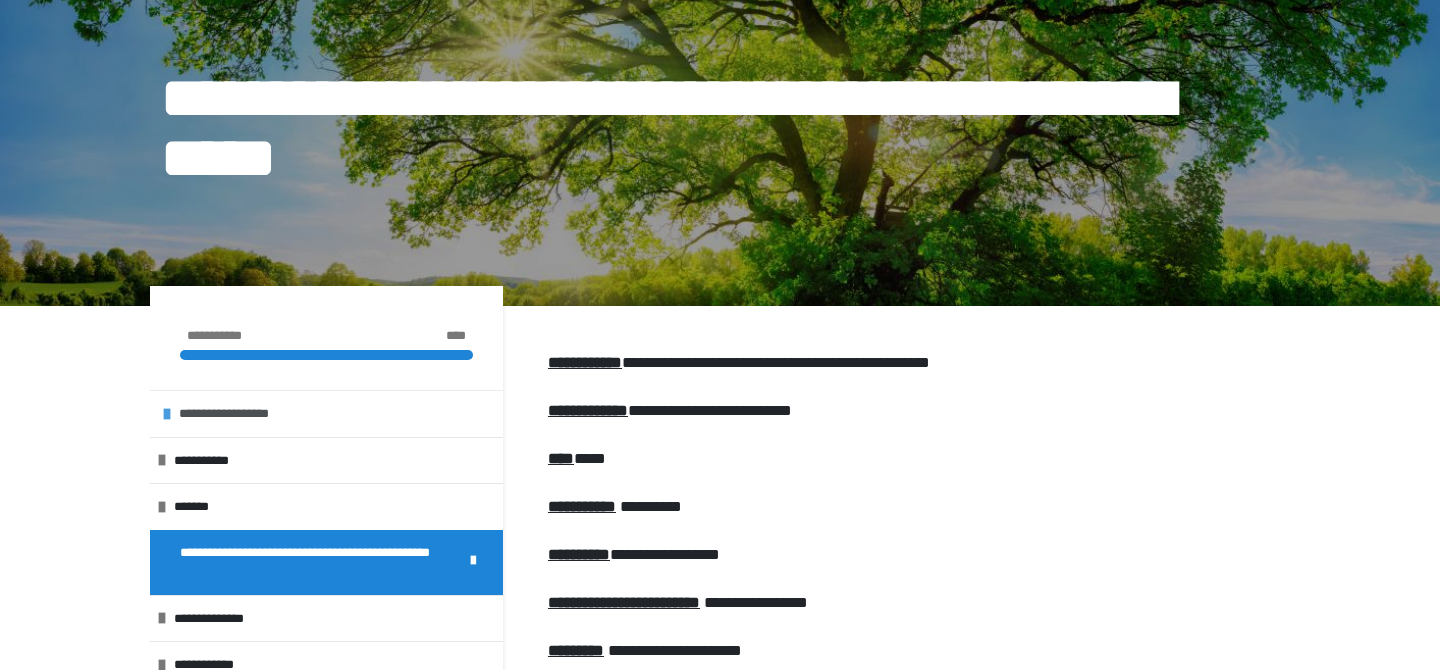 click at bounding box center (167, 414) 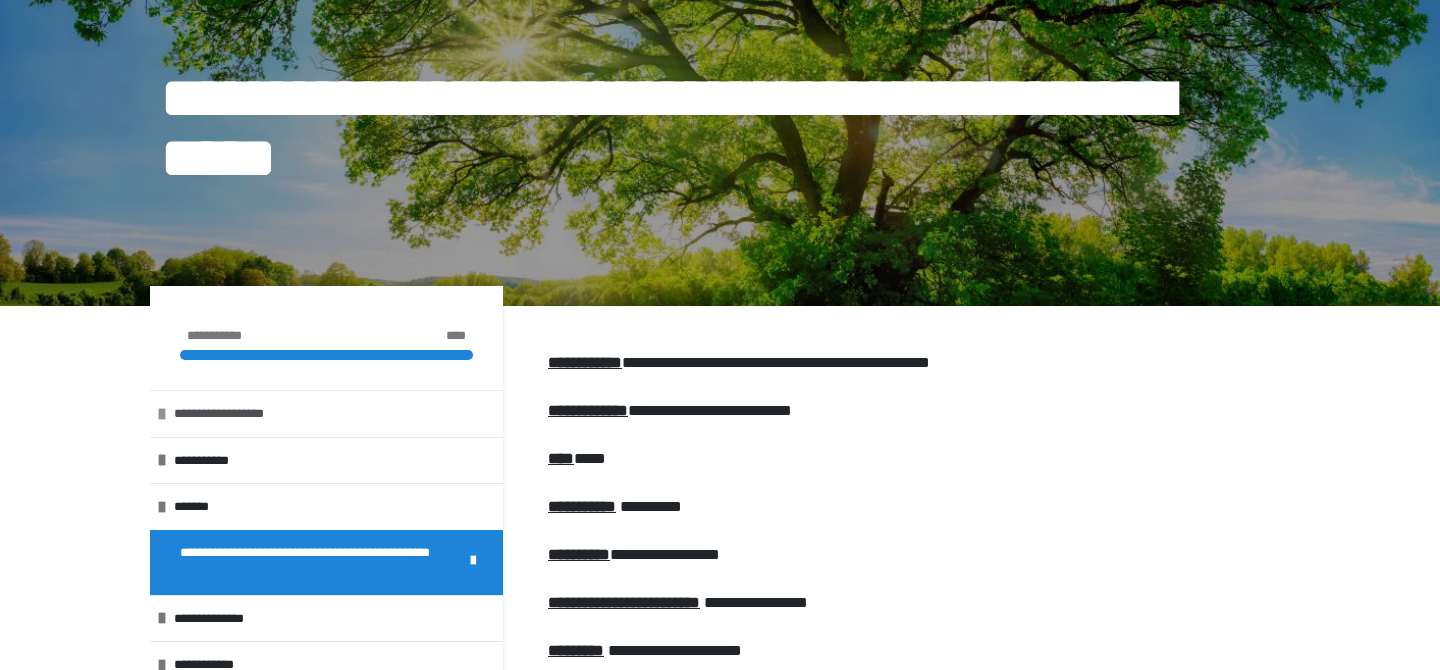 click at bounding box center [162, 414] 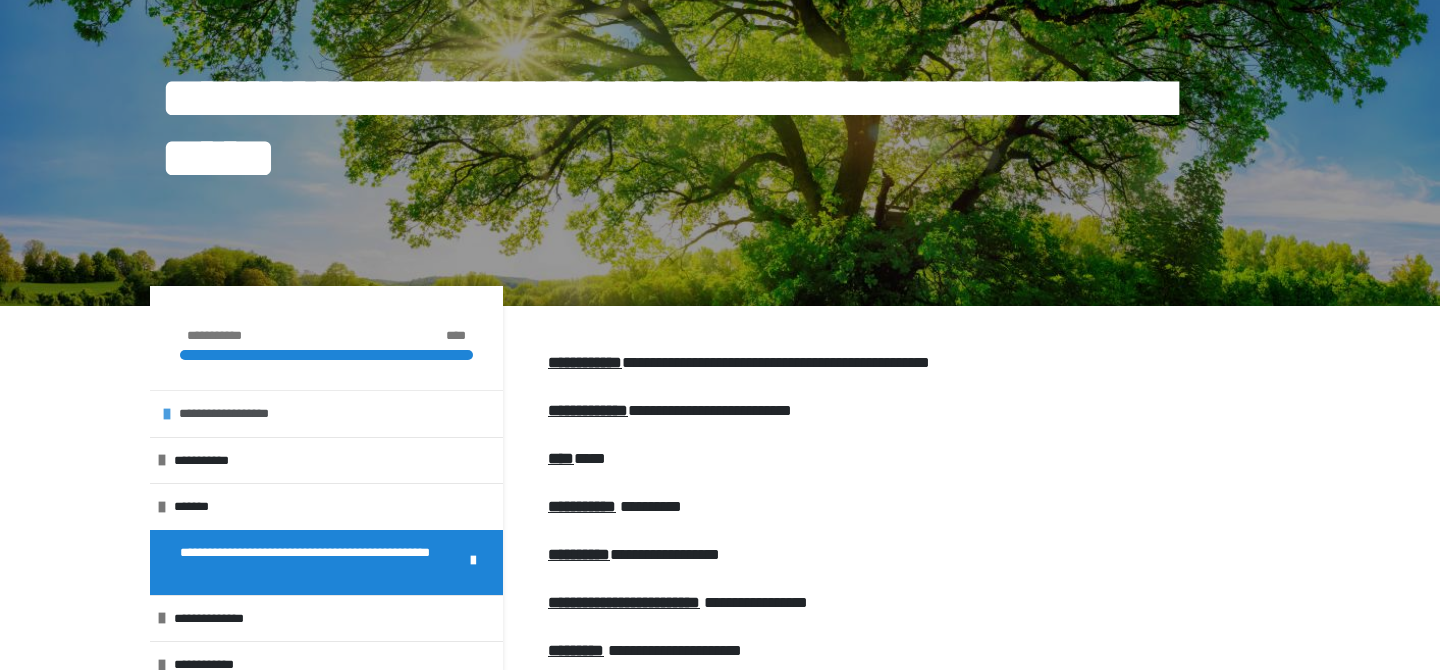 click at bounding box center (167, 414) 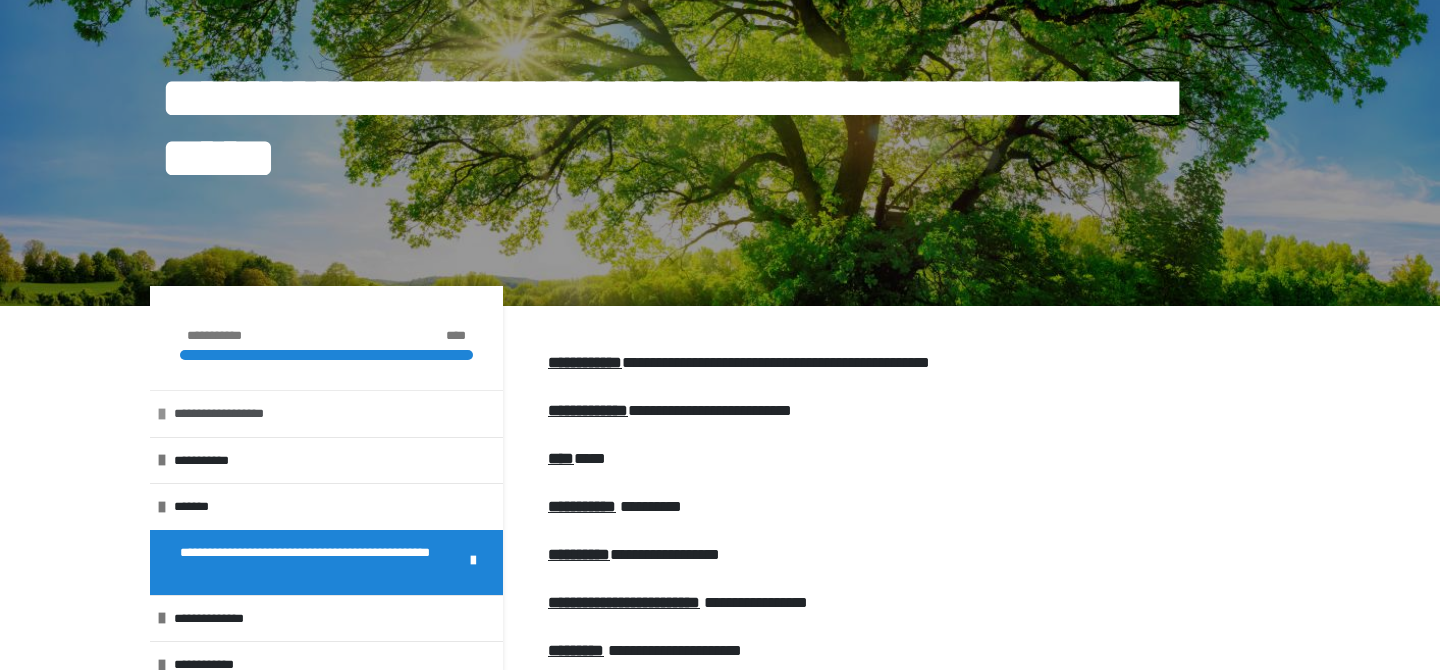 click on "**********" at bounding box center (239, 414) 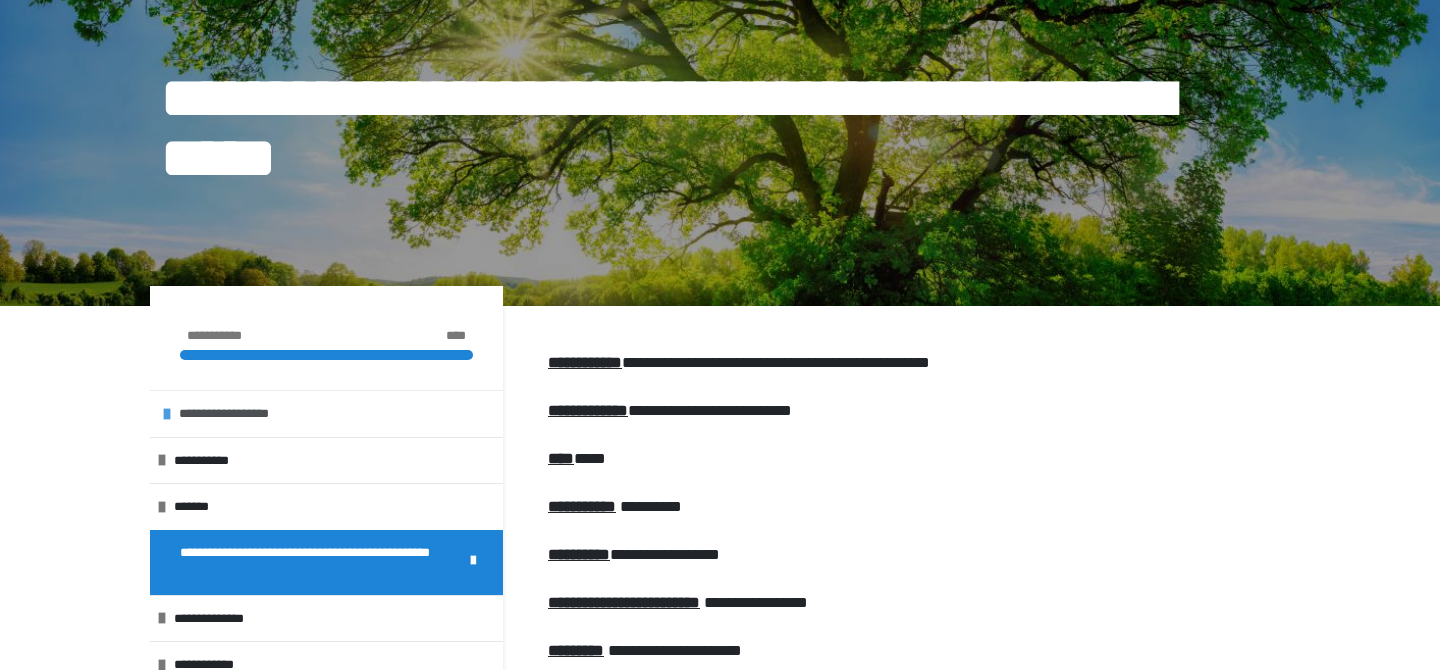 click on "**********" at bounding box center (244, 414) 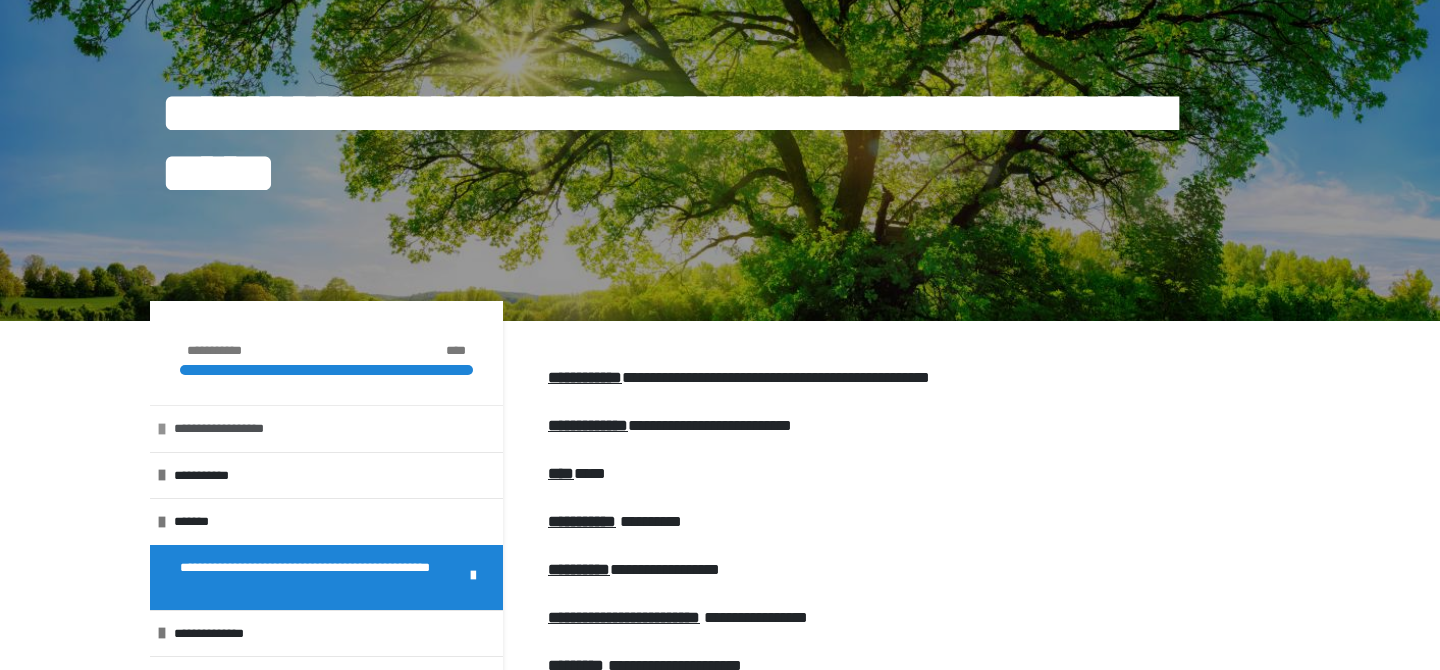 scroll, scrollTop: 0, scrollLeft: 0, axis: both 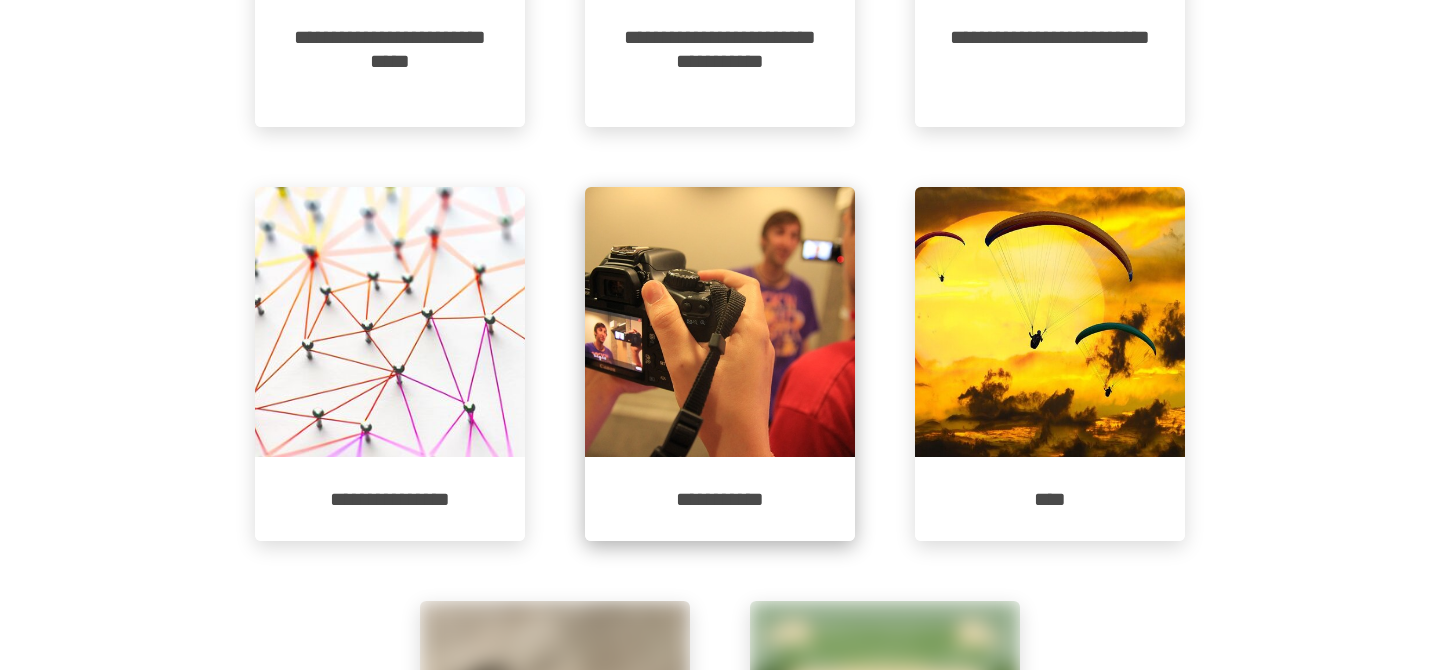 click on "**********" at bounding box center (720, 499) 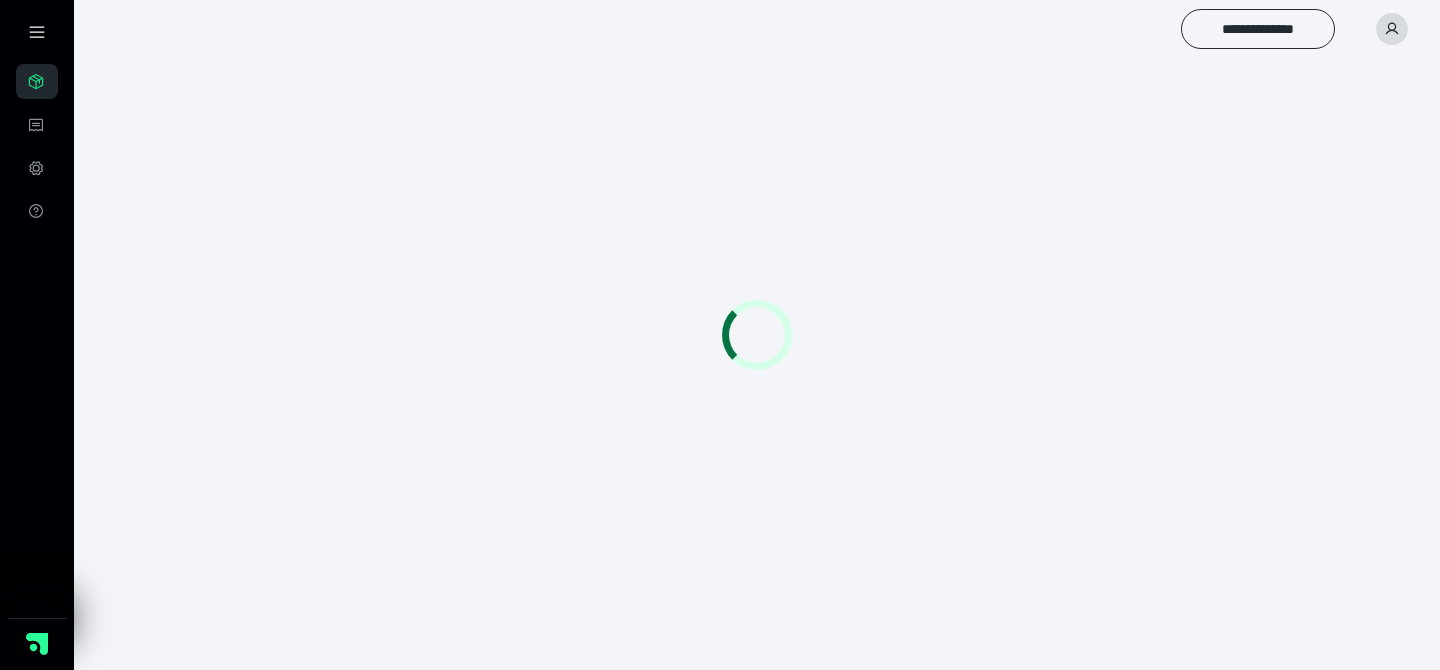 scroll, scrollTop: 0, scrollLeft: 0, axis: both 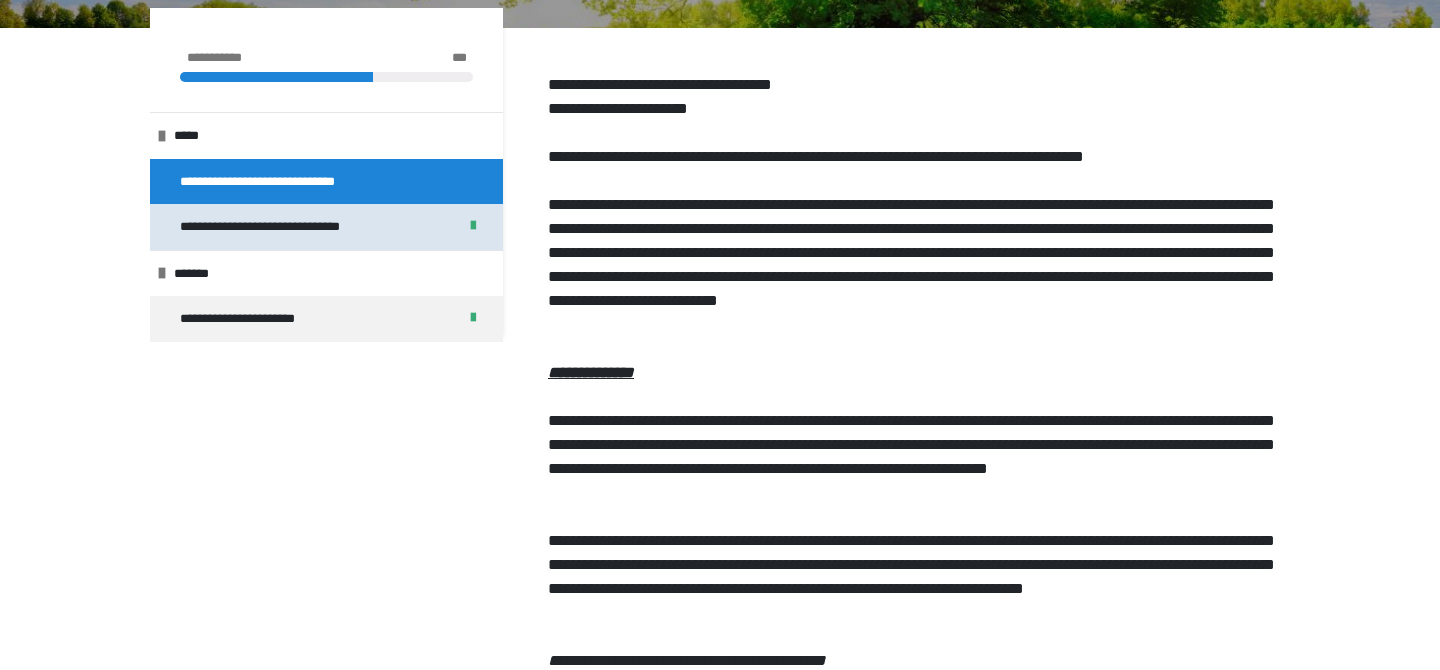 click on "**********" at bounding box center [326, 227] 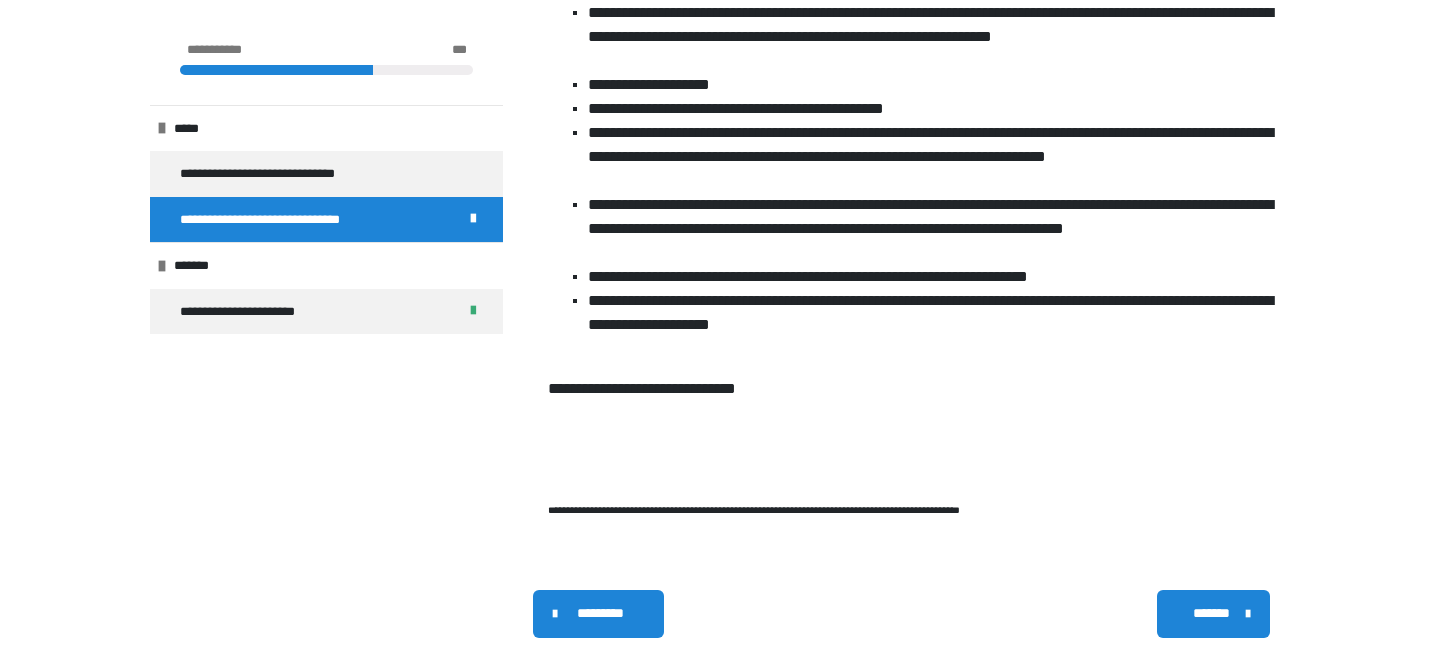 scroll, scrollTop: 644, scrollLeft: 0, axis: vertical 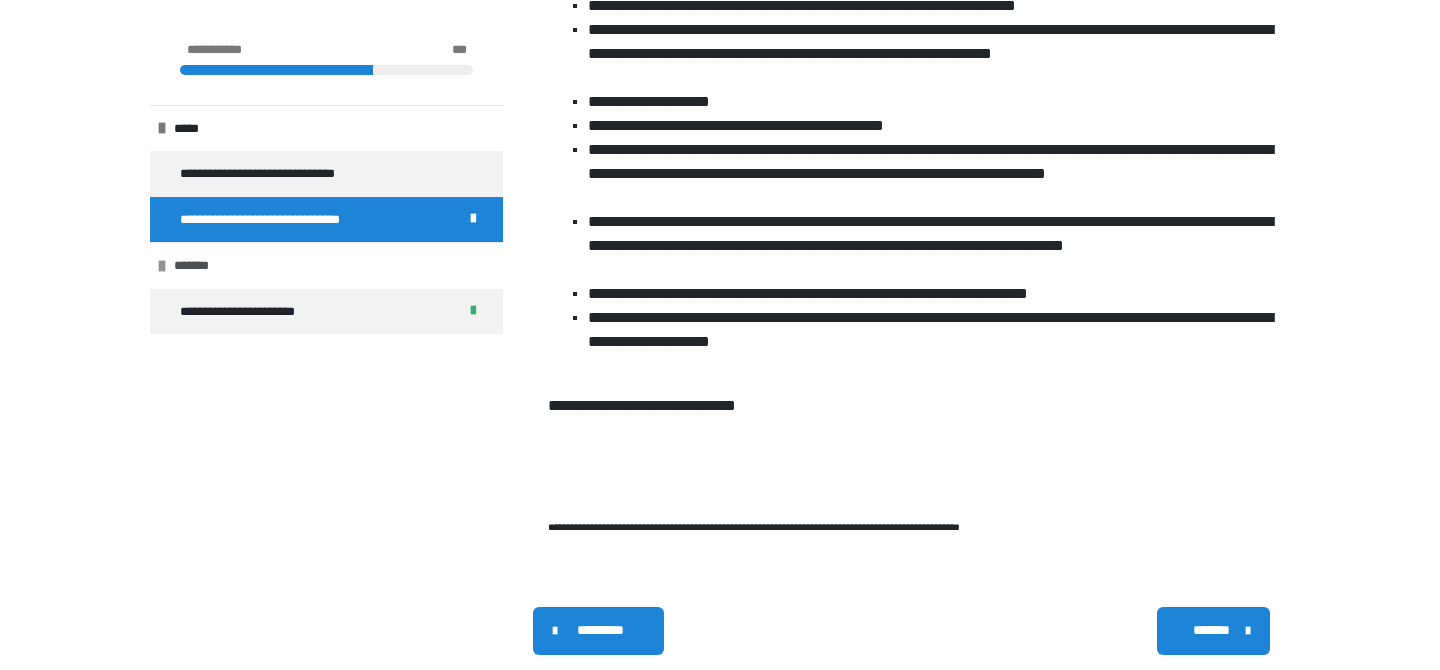 click on "*******" at bounding box center (326, 265) 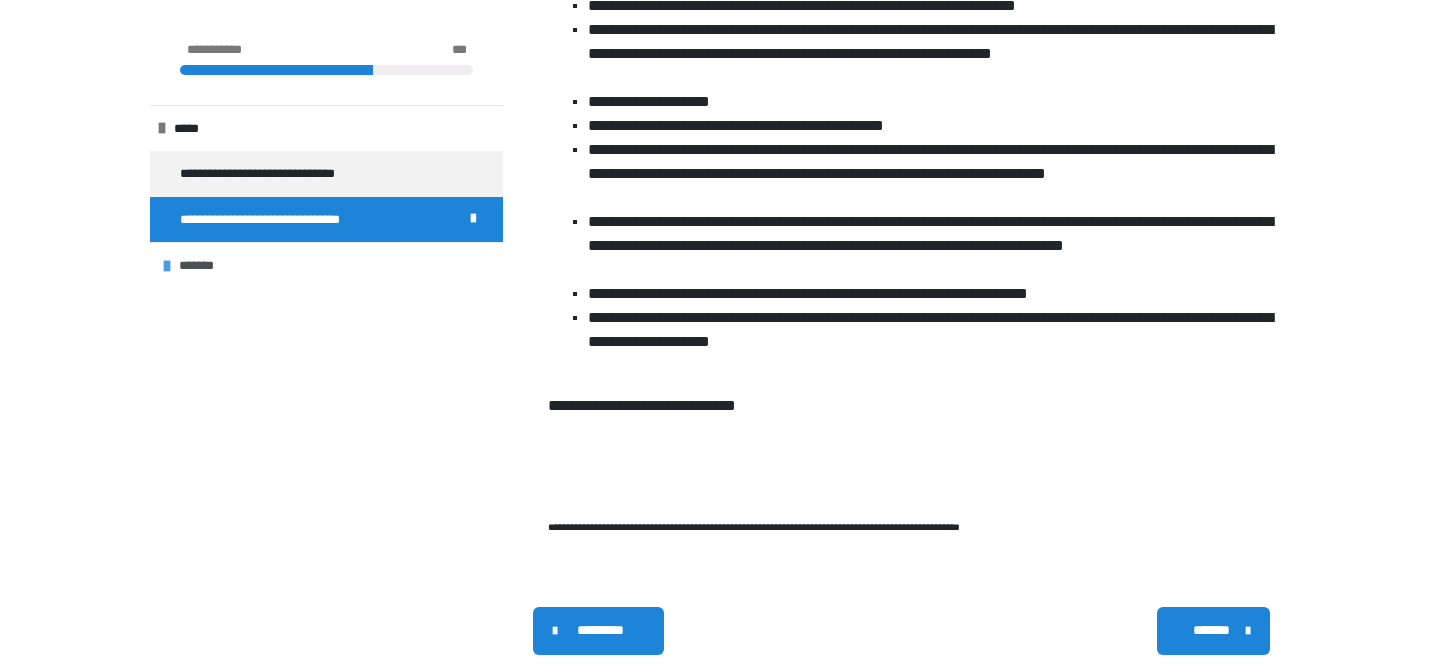 click on "*******" at bounding box center (326, 265) 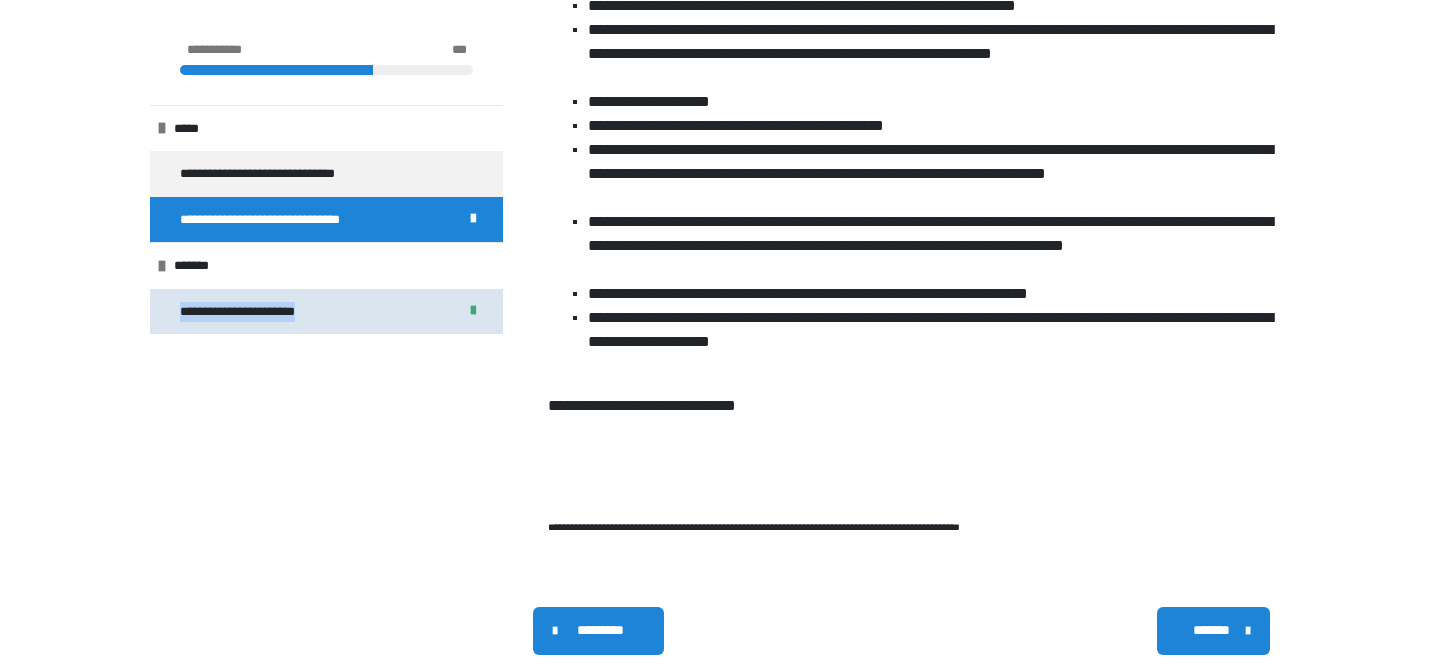 click on "**********" at bounding box center [326, 312] 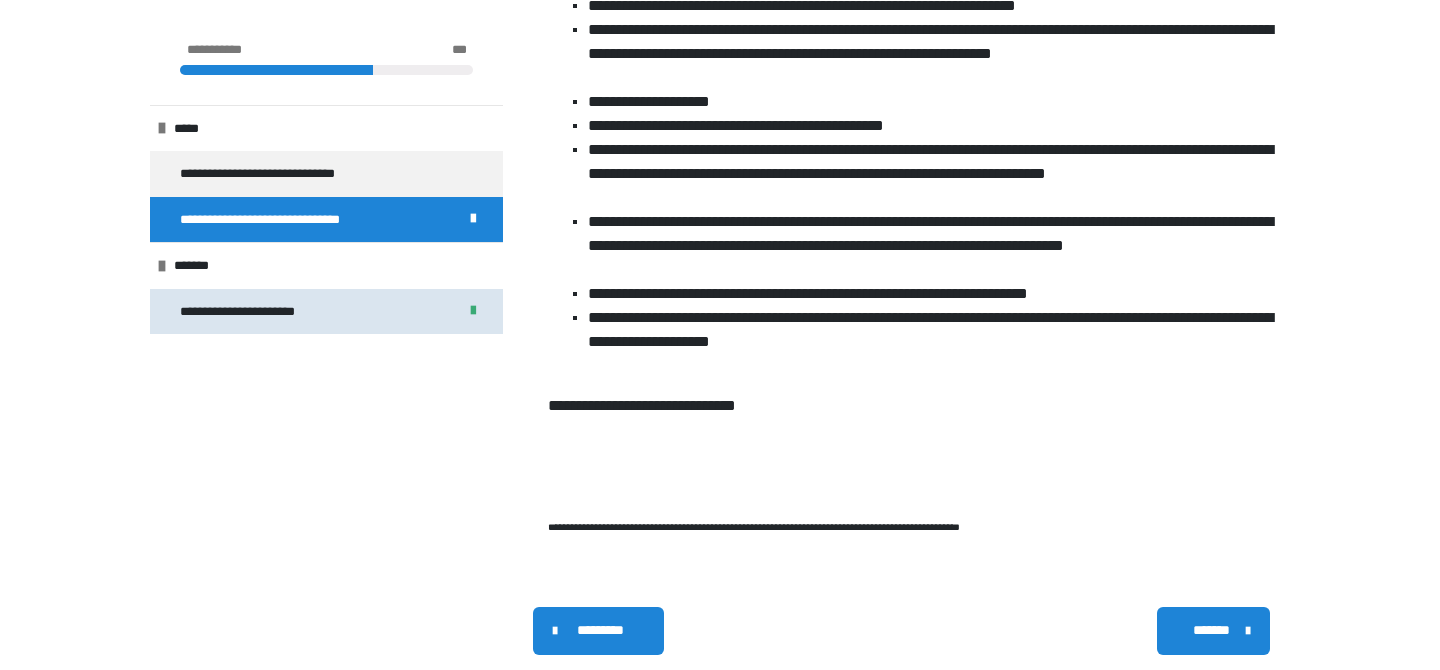 scroll, scrollTop: 439, scrollLeft: 0, axis: vertical 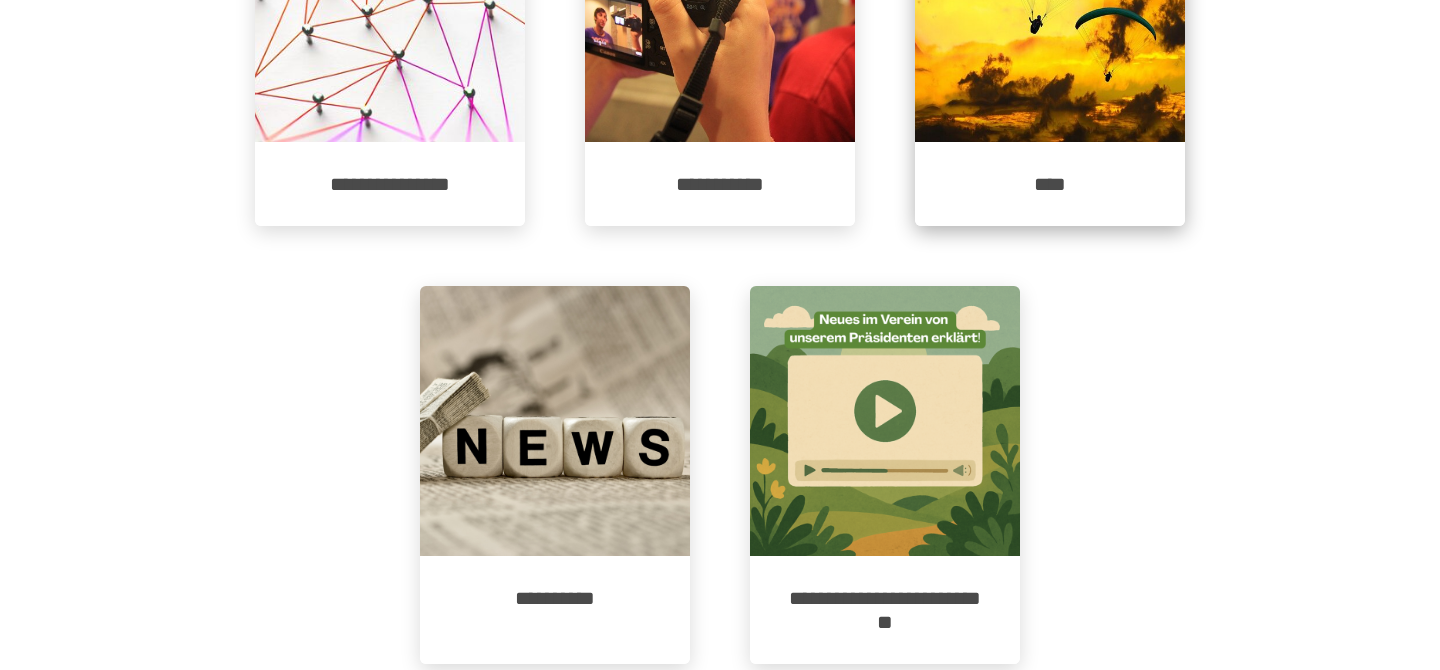 click on "****" at bounding box center (1050, 184) 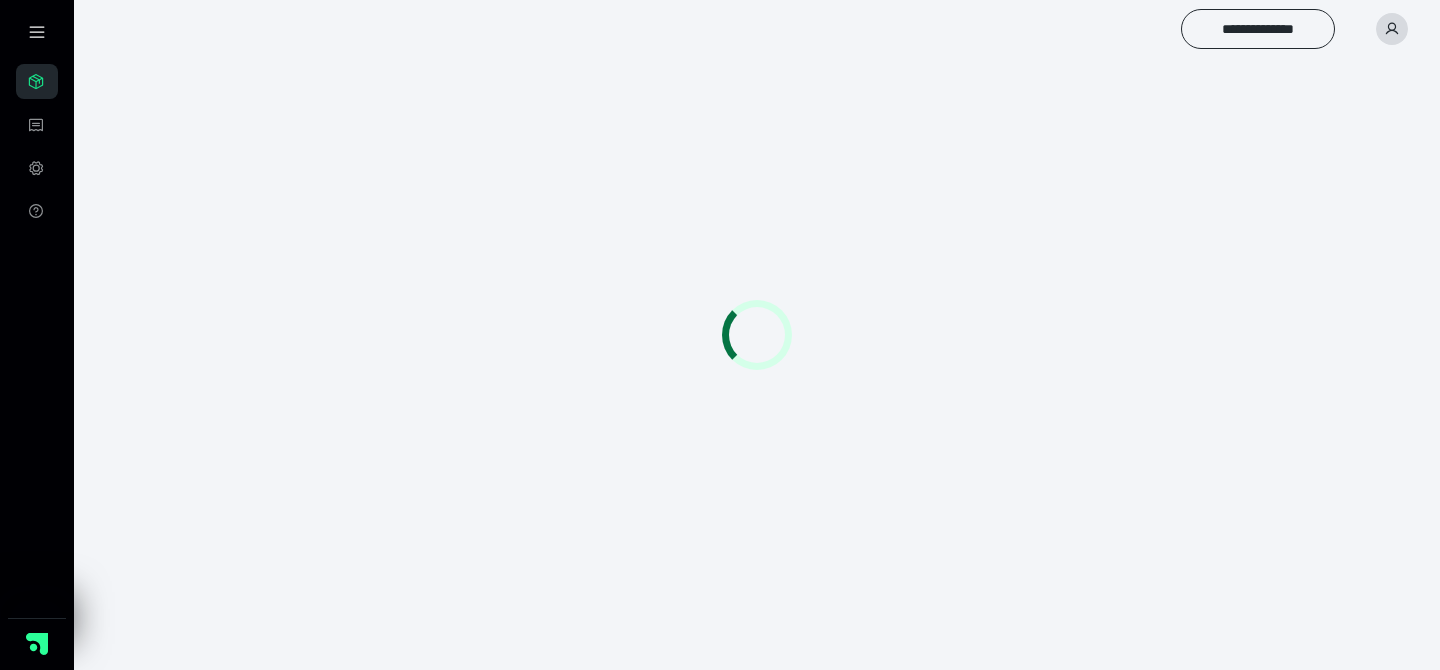 scroll, scrollTop: 0, scrollLeft: 0, axis: both 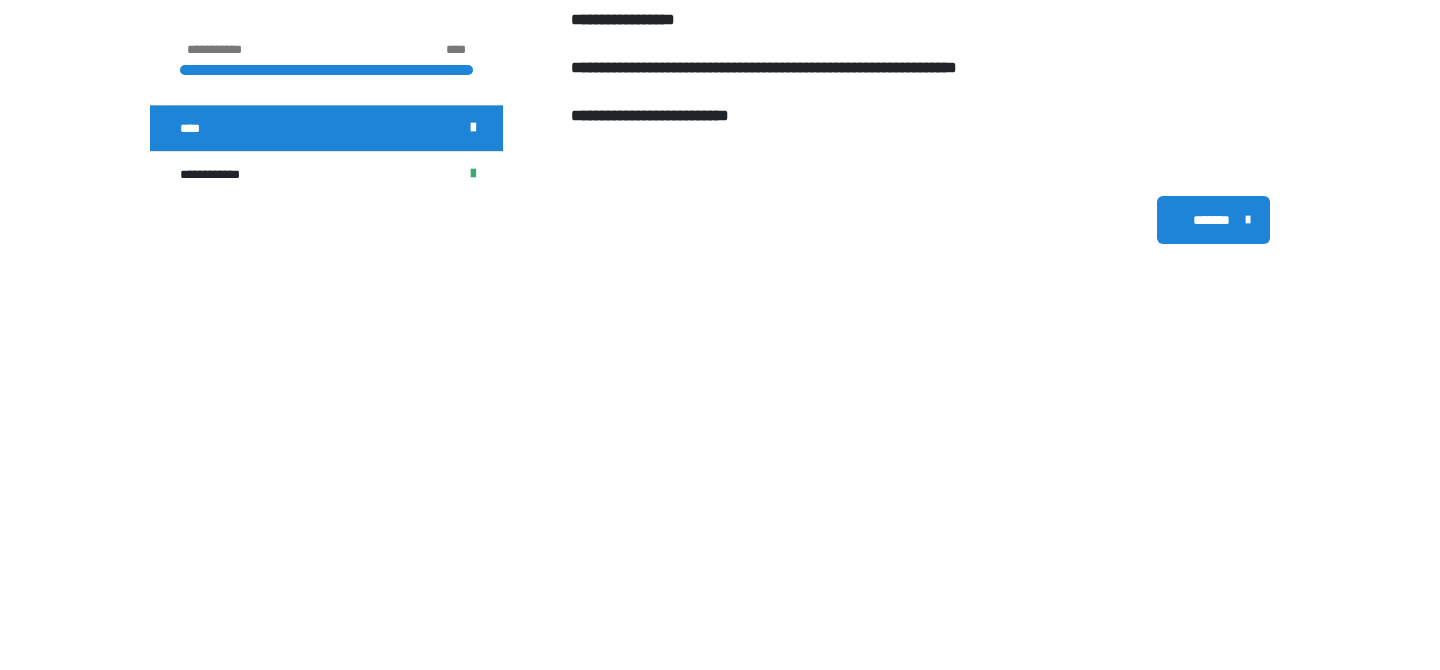 click on "*******" at bounding box center (1211, 220) 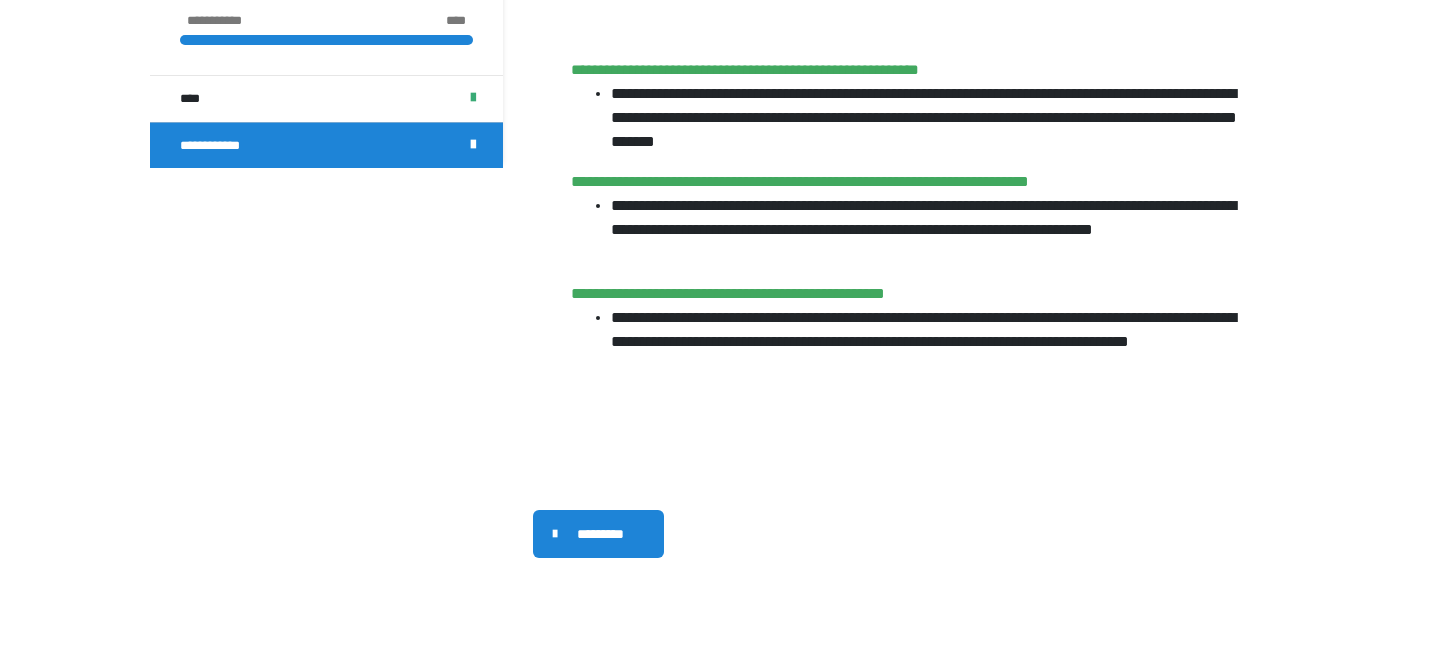scroll, scrollTop: 417, scrollLeft: 0, axis: vertical 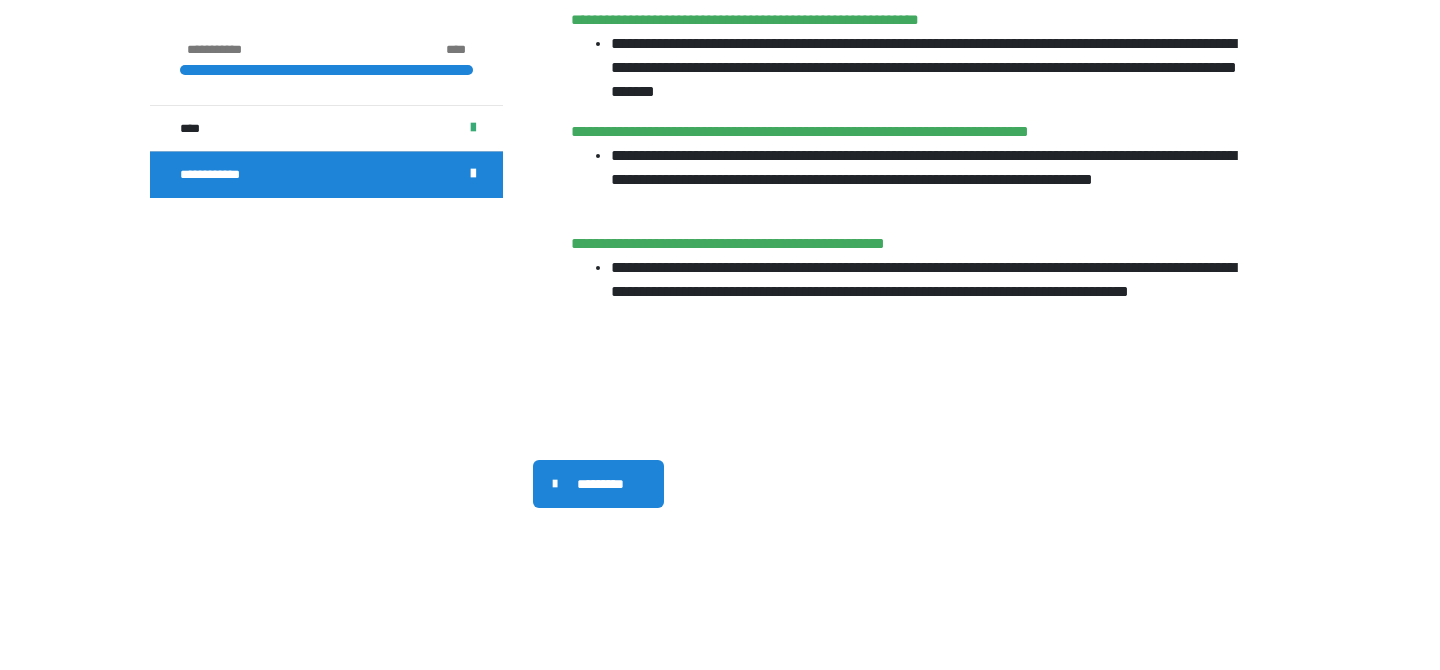 click on "*********" at bounding box center (600, 484) 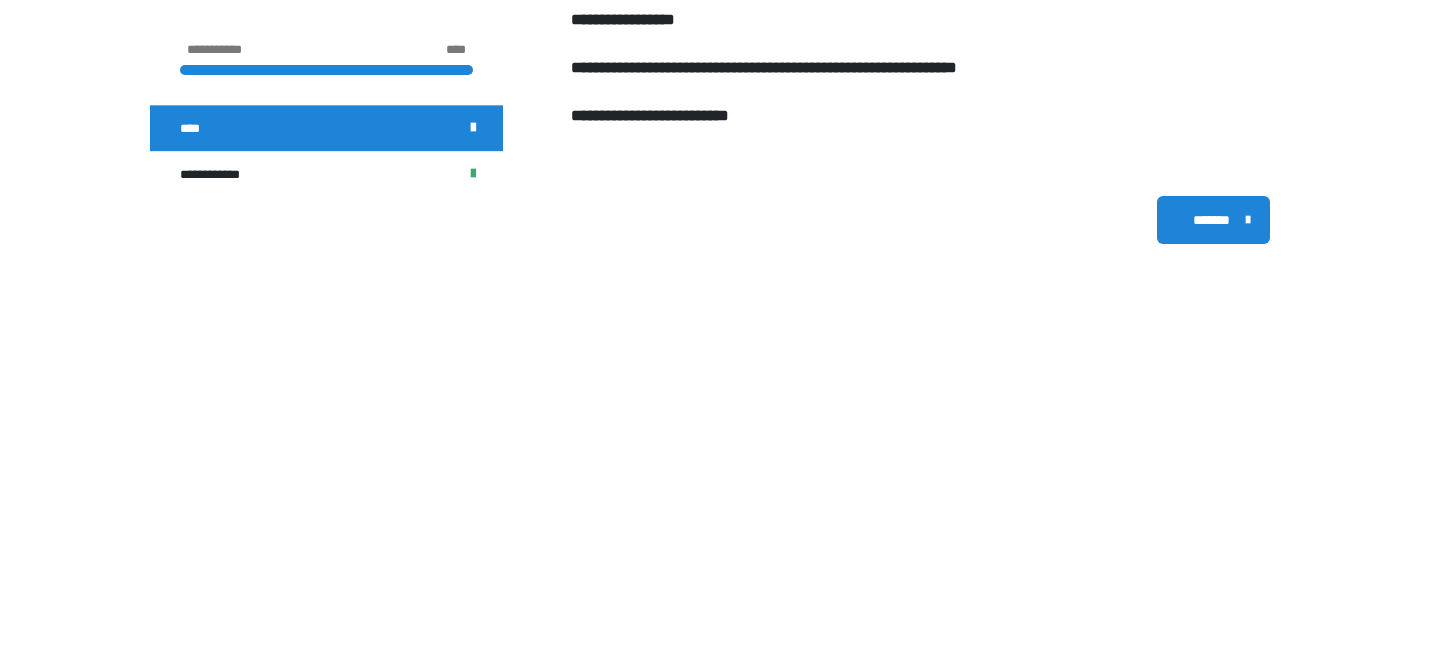 click on "*******" at bounding box center (1213, 220) 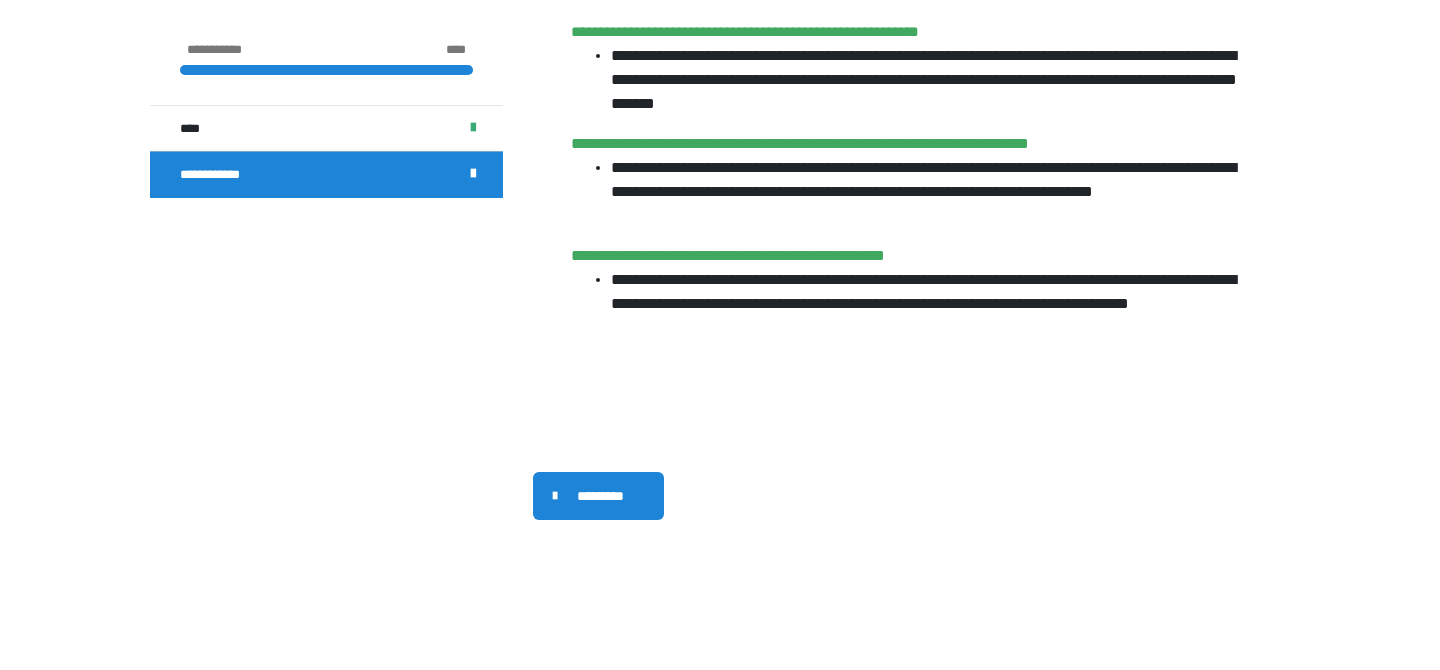 scroll, scrollTop: 417, scrollLeft: 0, axis: vertical 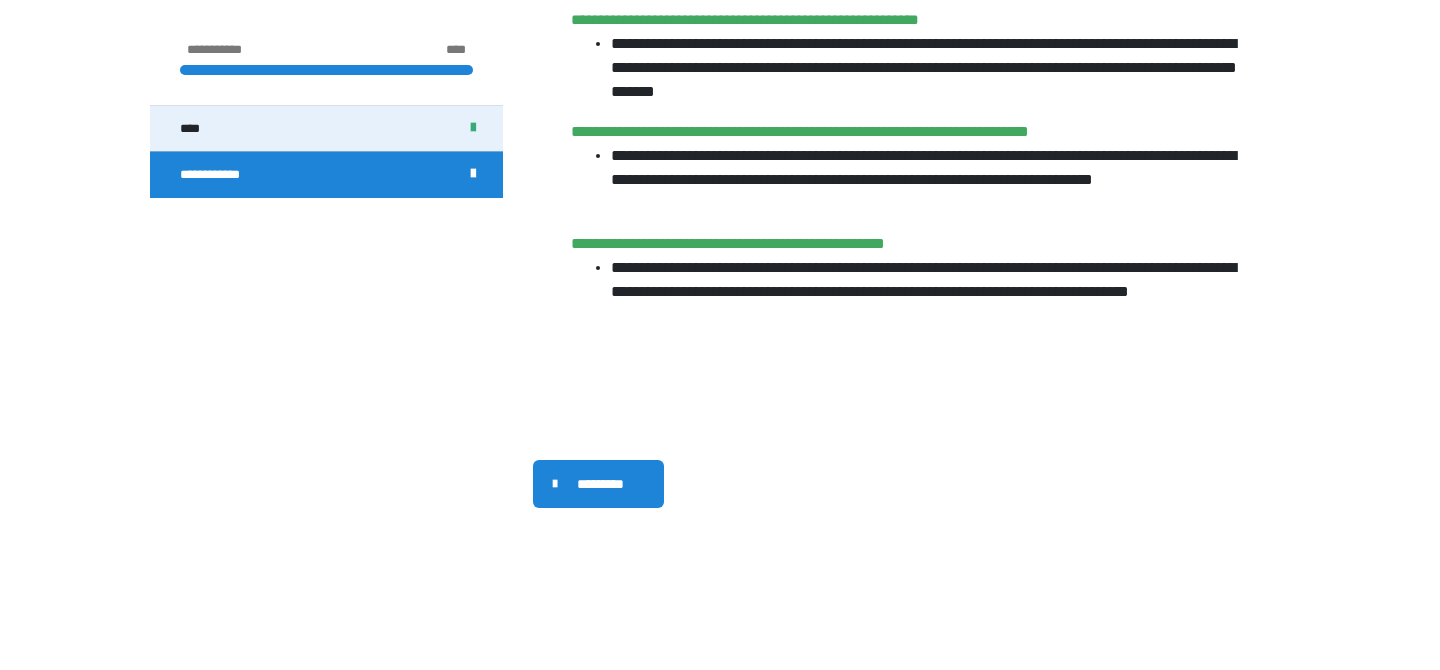 click on "****" at bounding box center [326, 128] 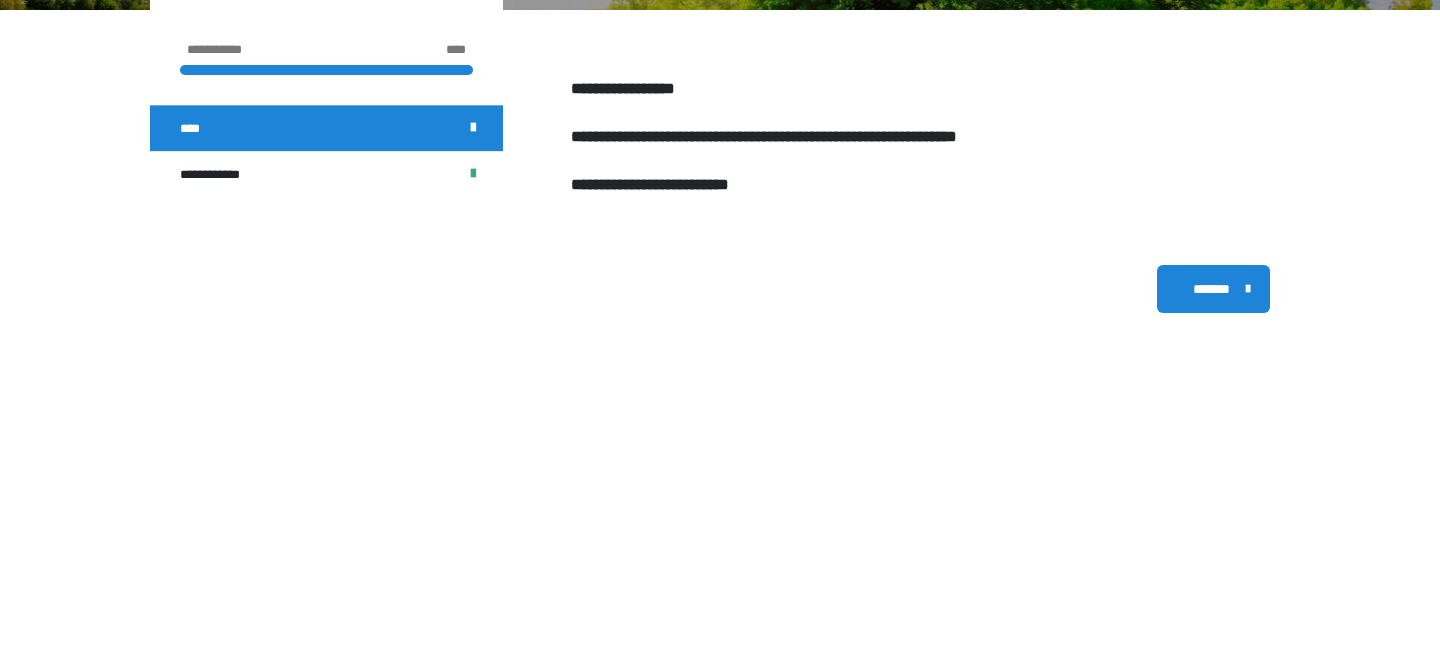 click on "*******" at bounding box center [1211, 289] 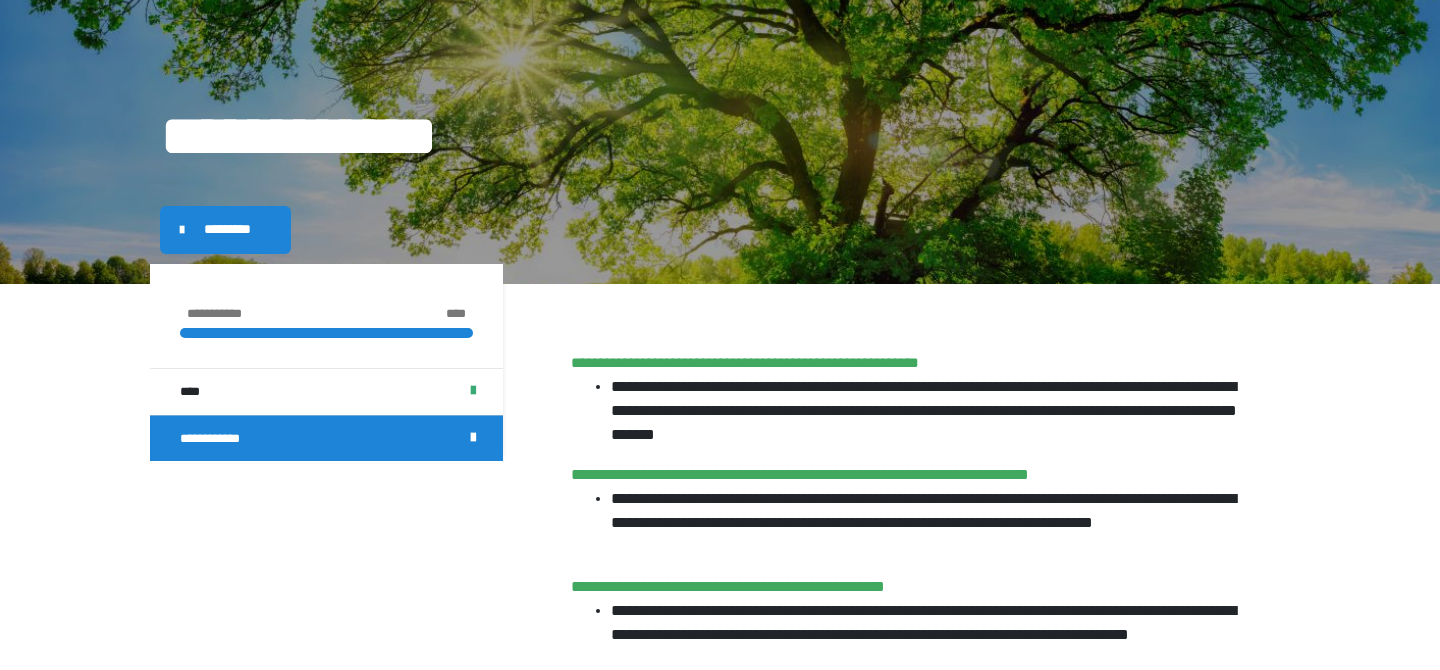 scroll, scrollTop: 0, scrollLeft: 0, axis: both 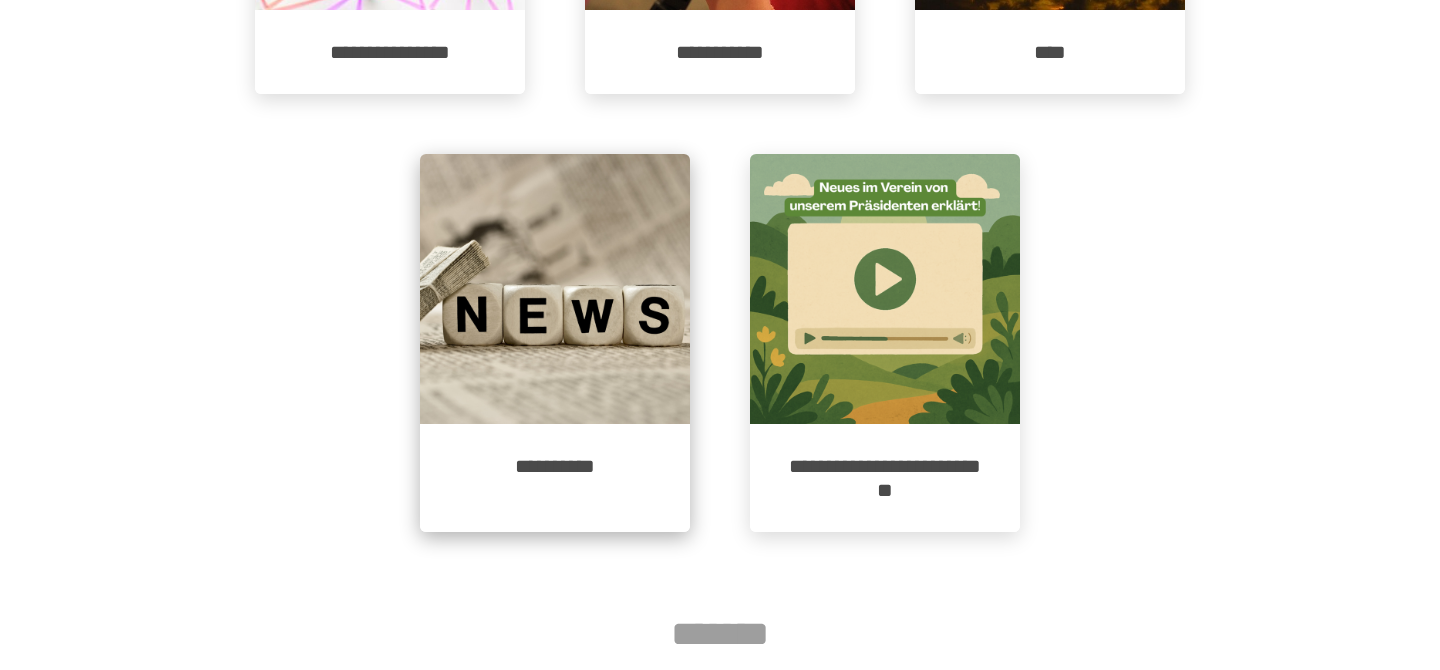 click at bounding box center [555, 289] 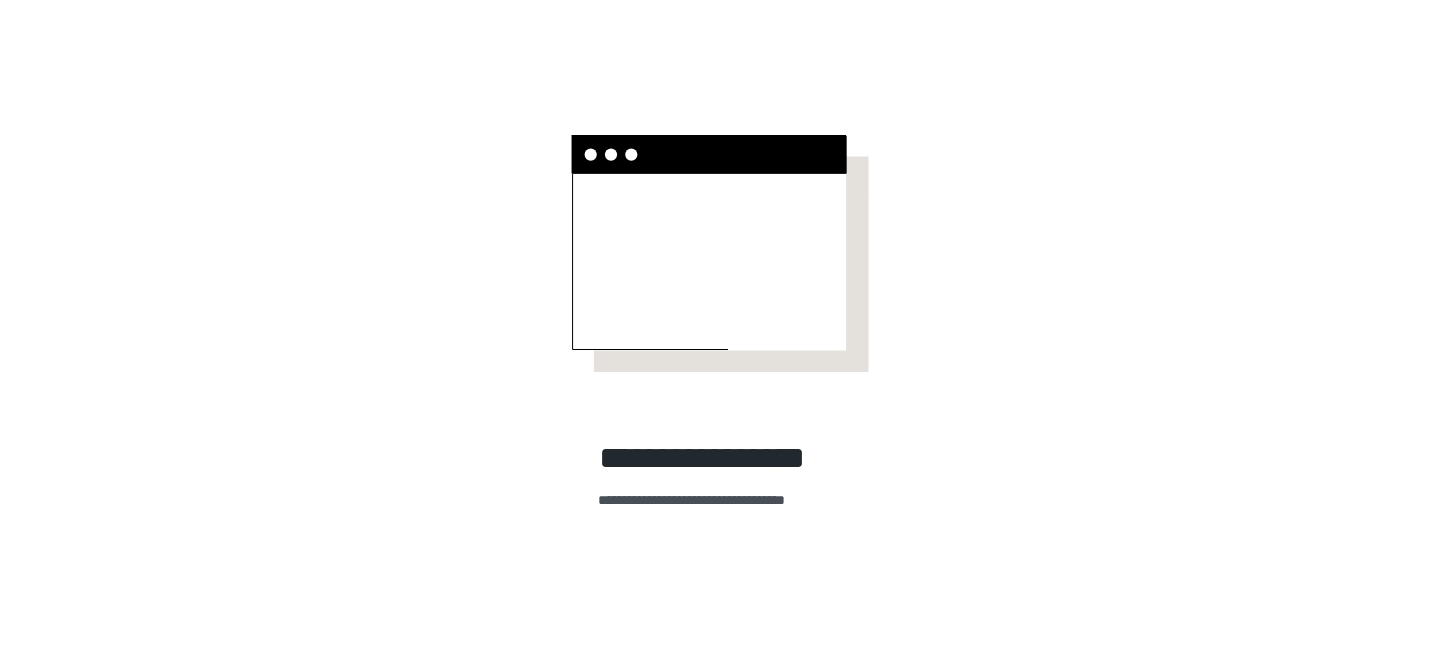 scroll, scrollTop: 0, scrollLeft: 0, axis: both 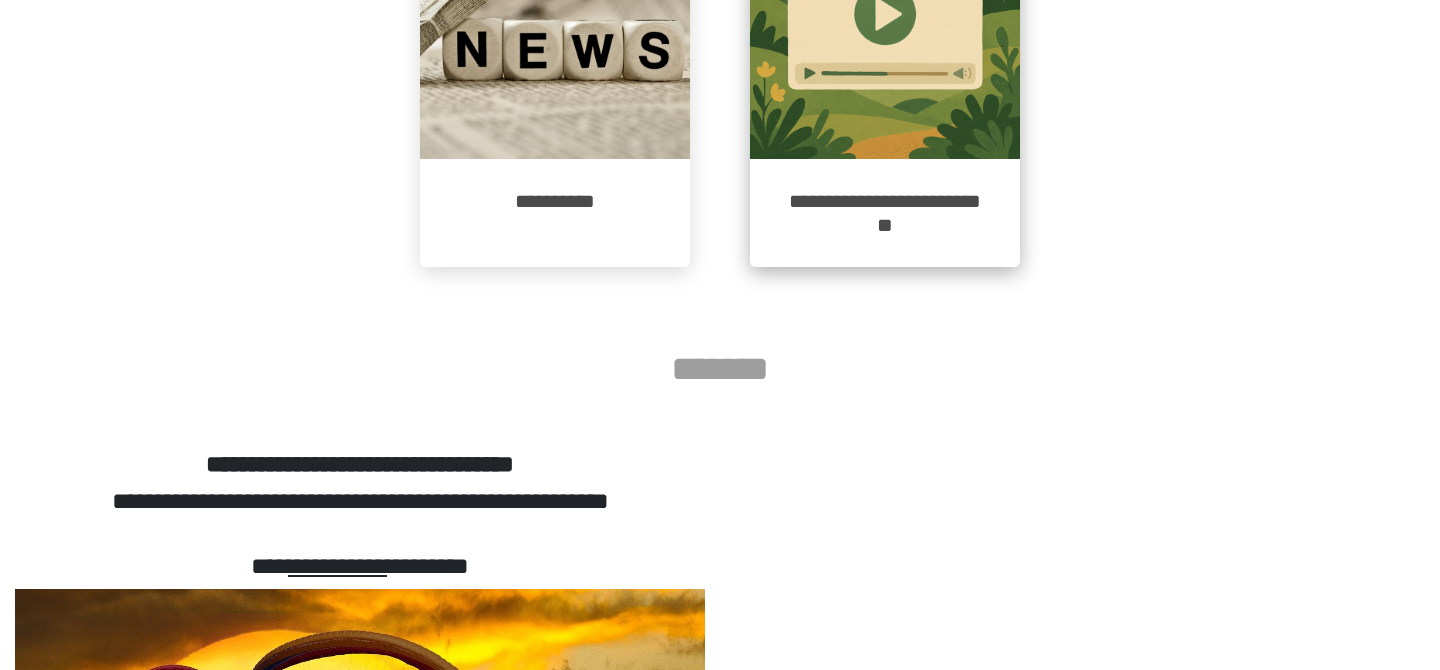 click at bounding box center (885, 24) 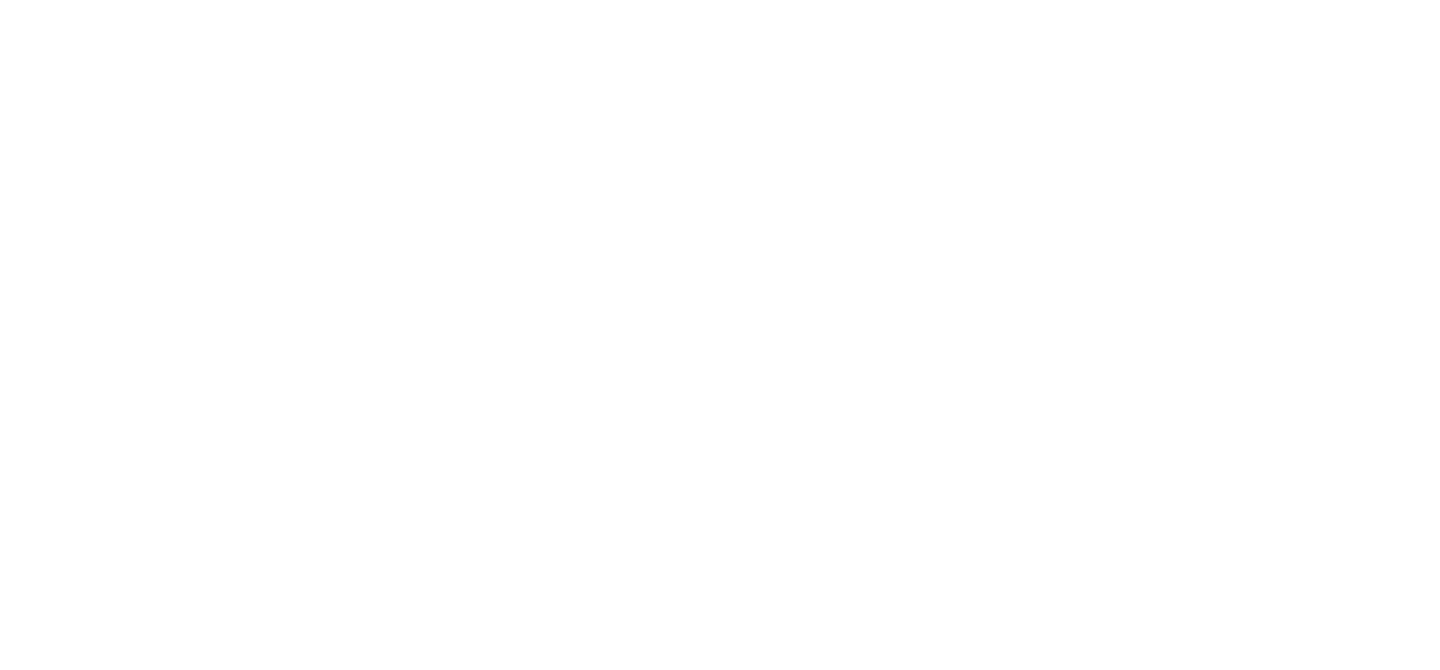 scroll, scrollTop: 0, scrollLeft: 0, axis: both 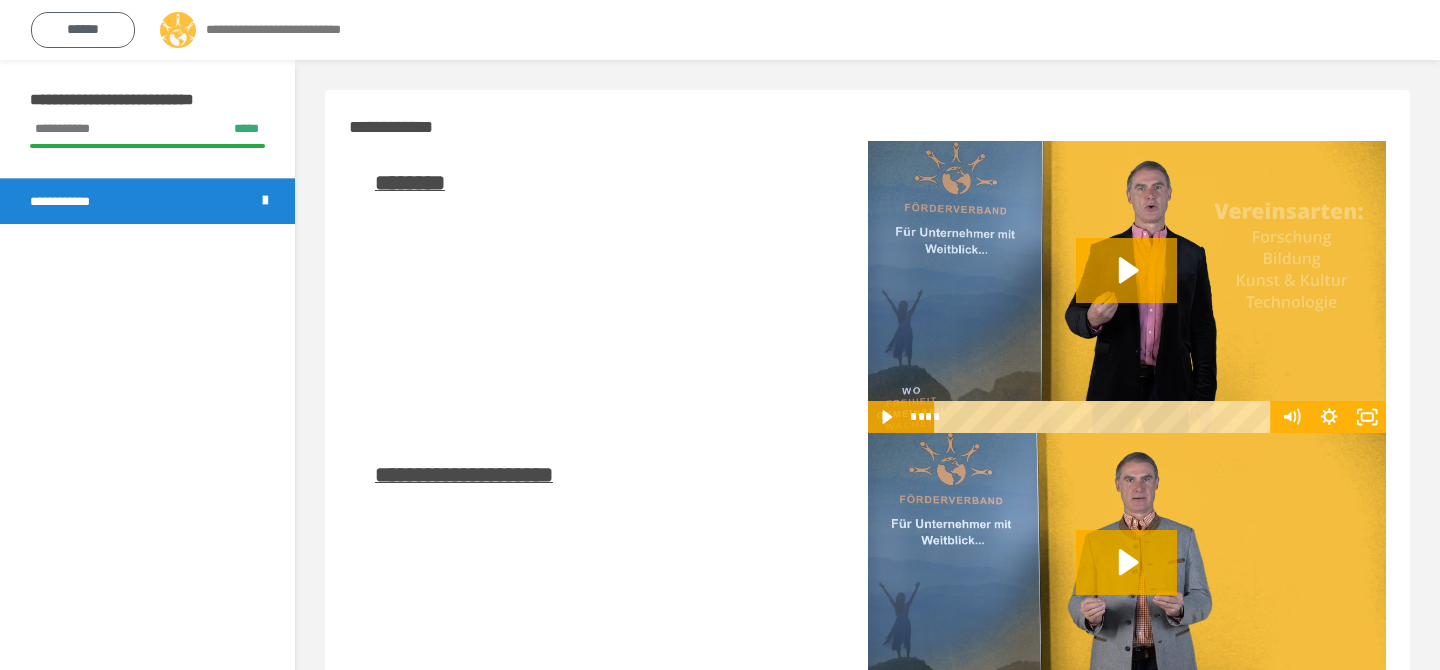 click on "******" at bounding box center (83, 30) 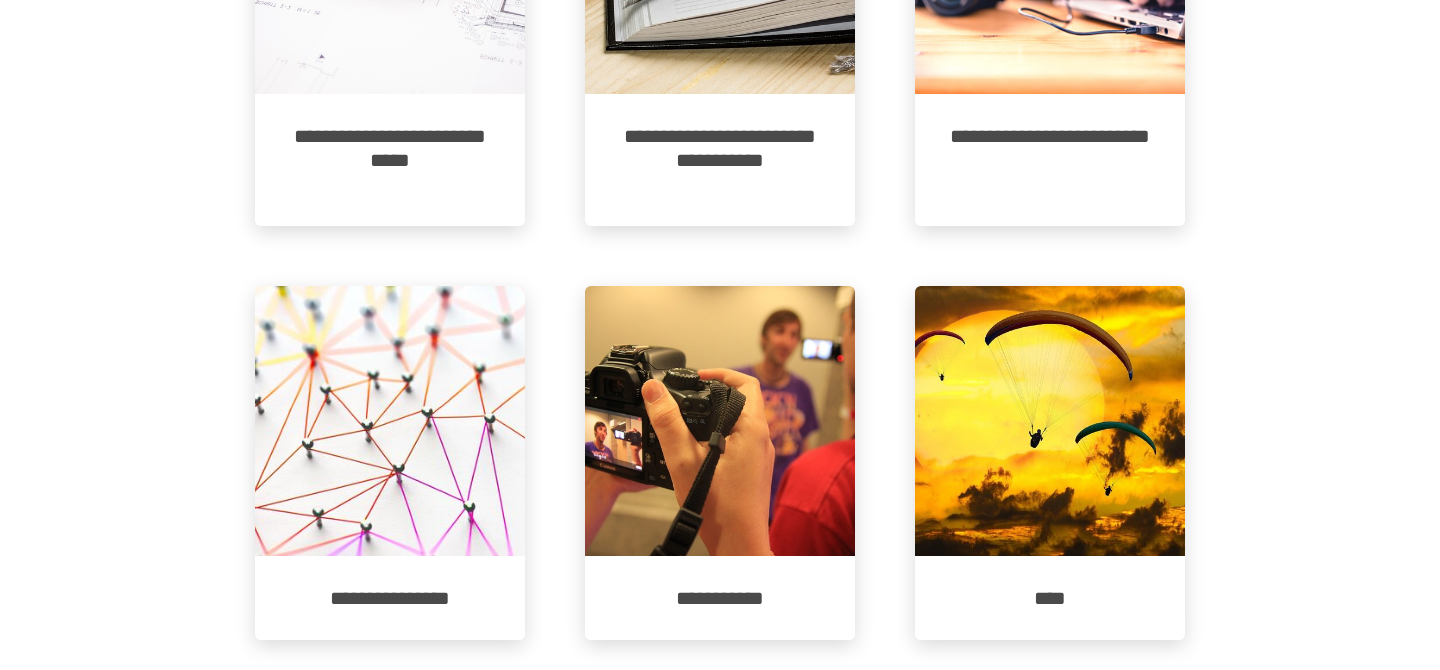 scroll, scrollTop: 1587, scrollLeft: 0, axis: vertical 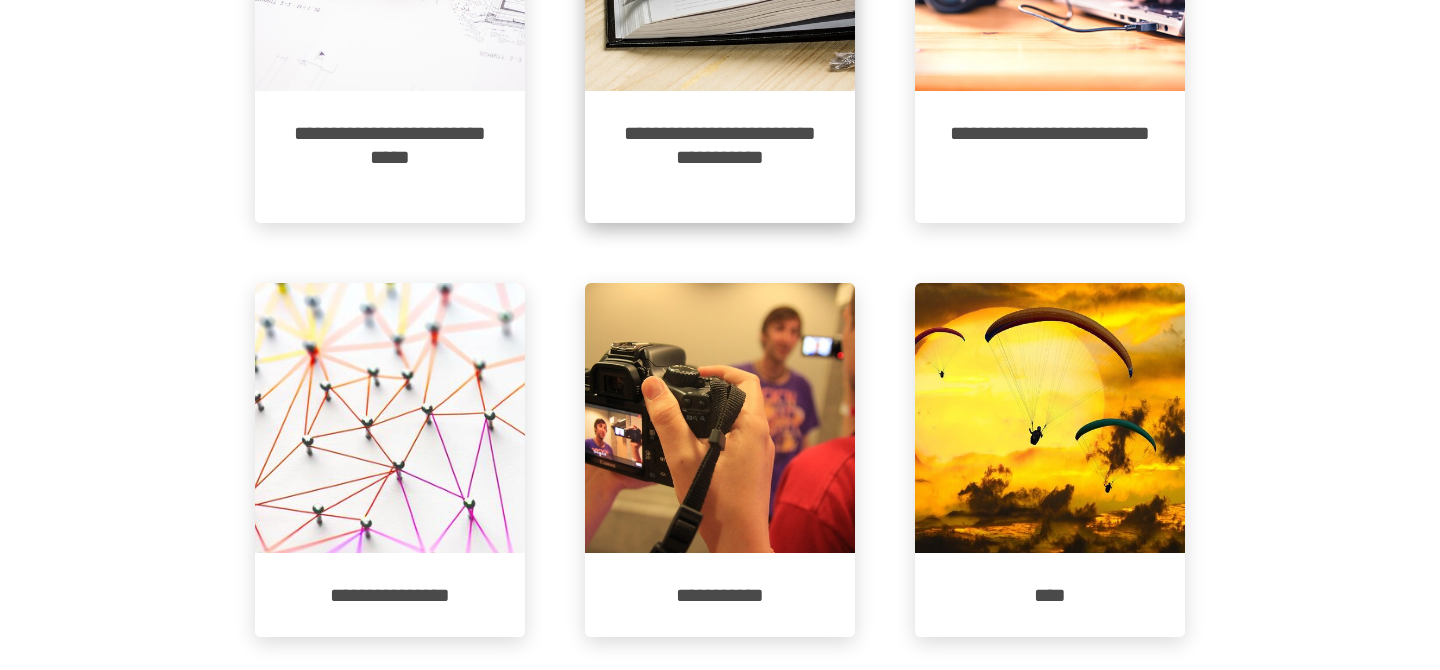click on "**********" at bounding box center (720, 157) 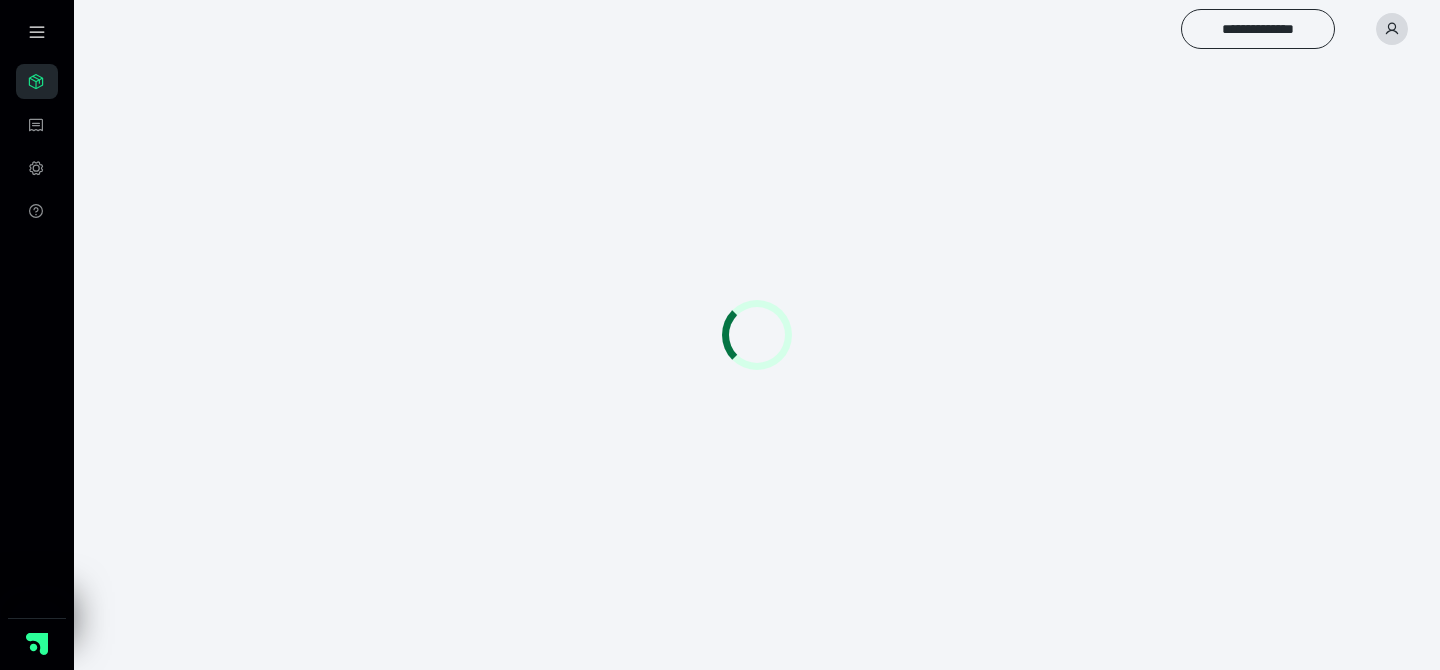 scroll, scrollTop: 0, scrollLeft: 0, axis: both 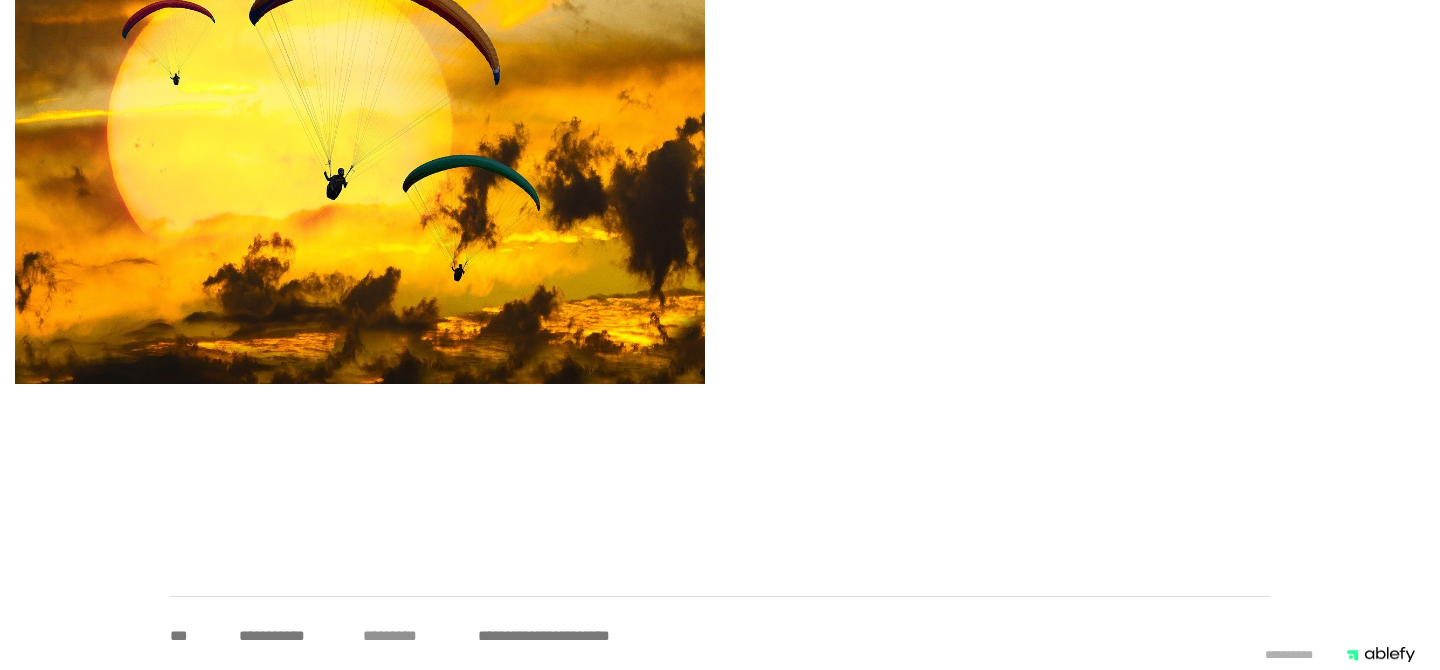click on "*********" at bounding box center [400, 636] 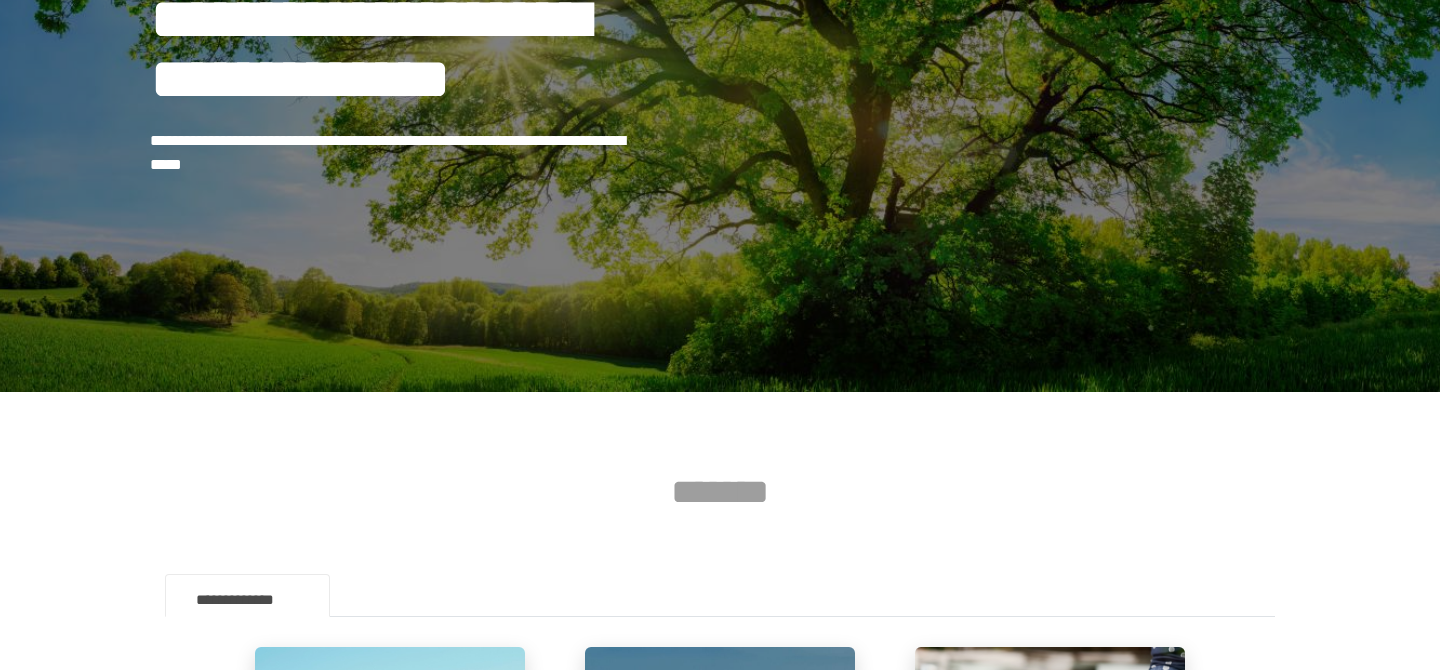 scroll, scrollTop: 0, scrollLeft: 0, axis: both 